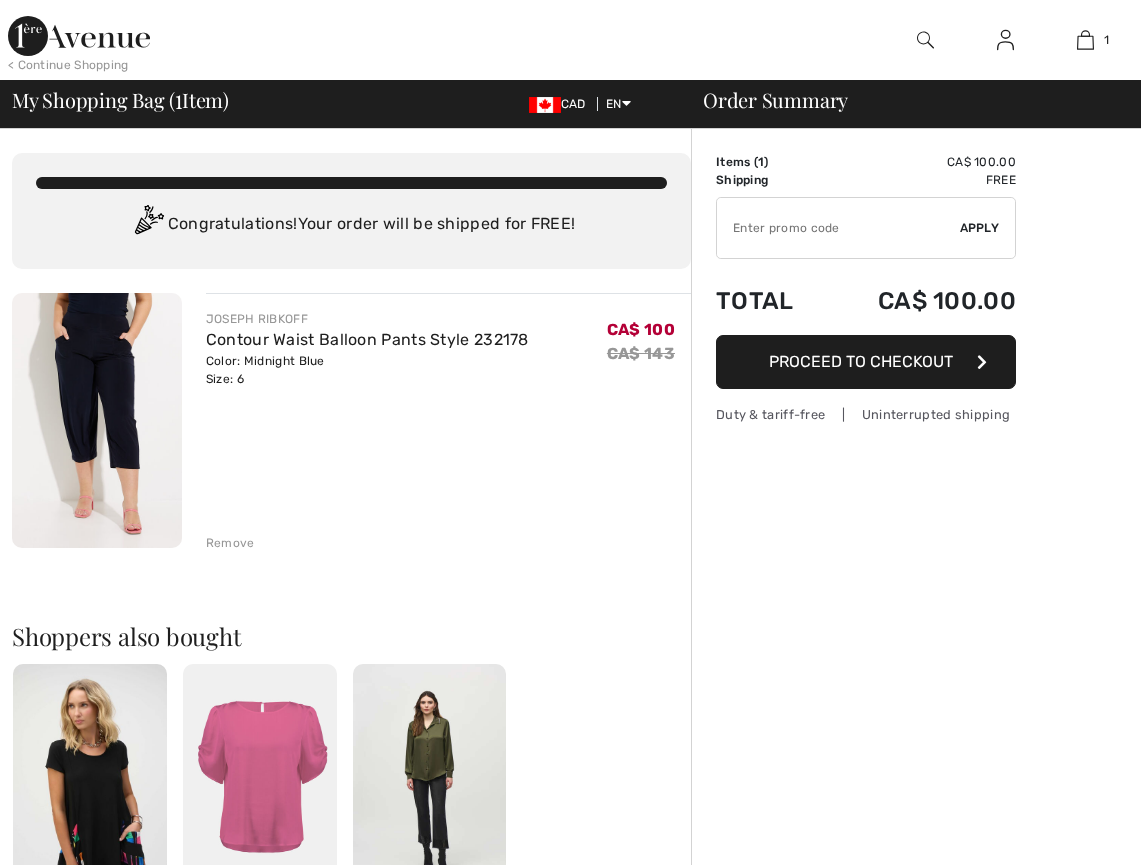 scroll, scrollTop: 0, scrollLeft: 0, axis: both 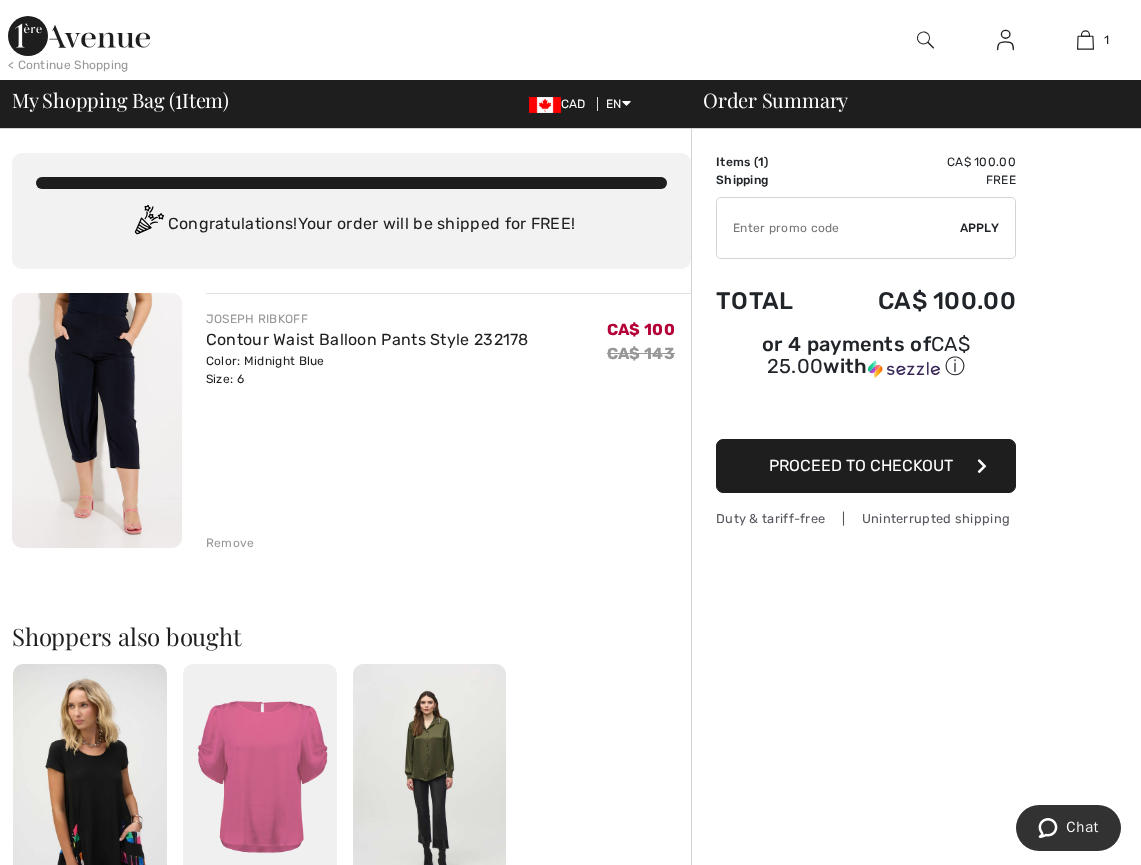 click at bounding box center [79, 36] 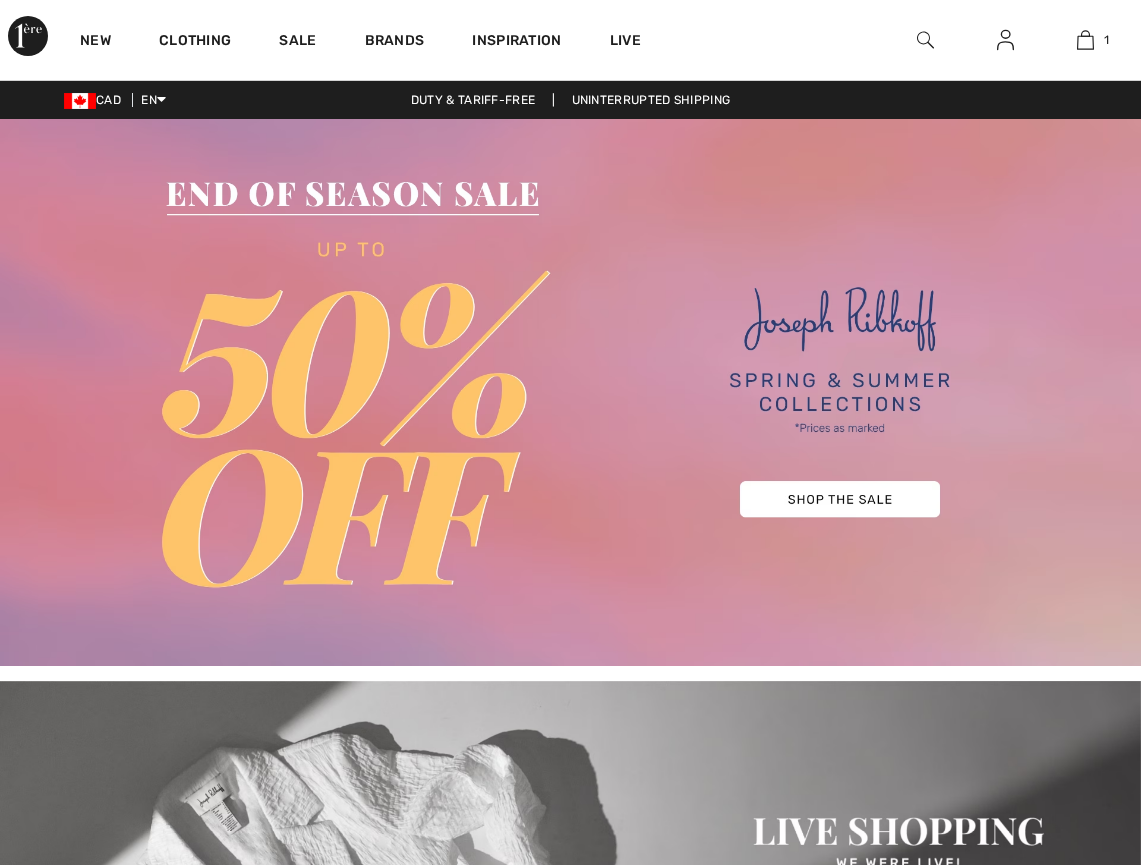 scroll, scrollTop: 0, scrollLeft: 0, axis: both 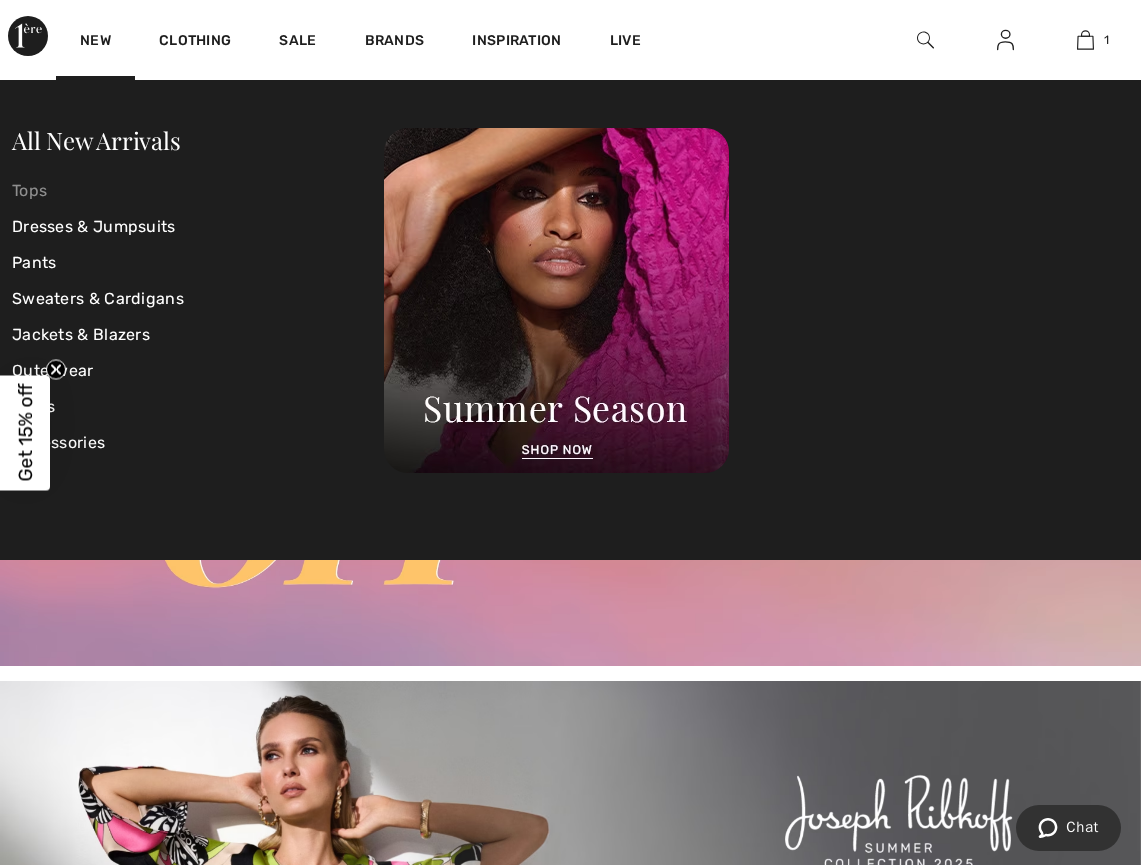 click on "Tops" at bounding box center (198, 191) 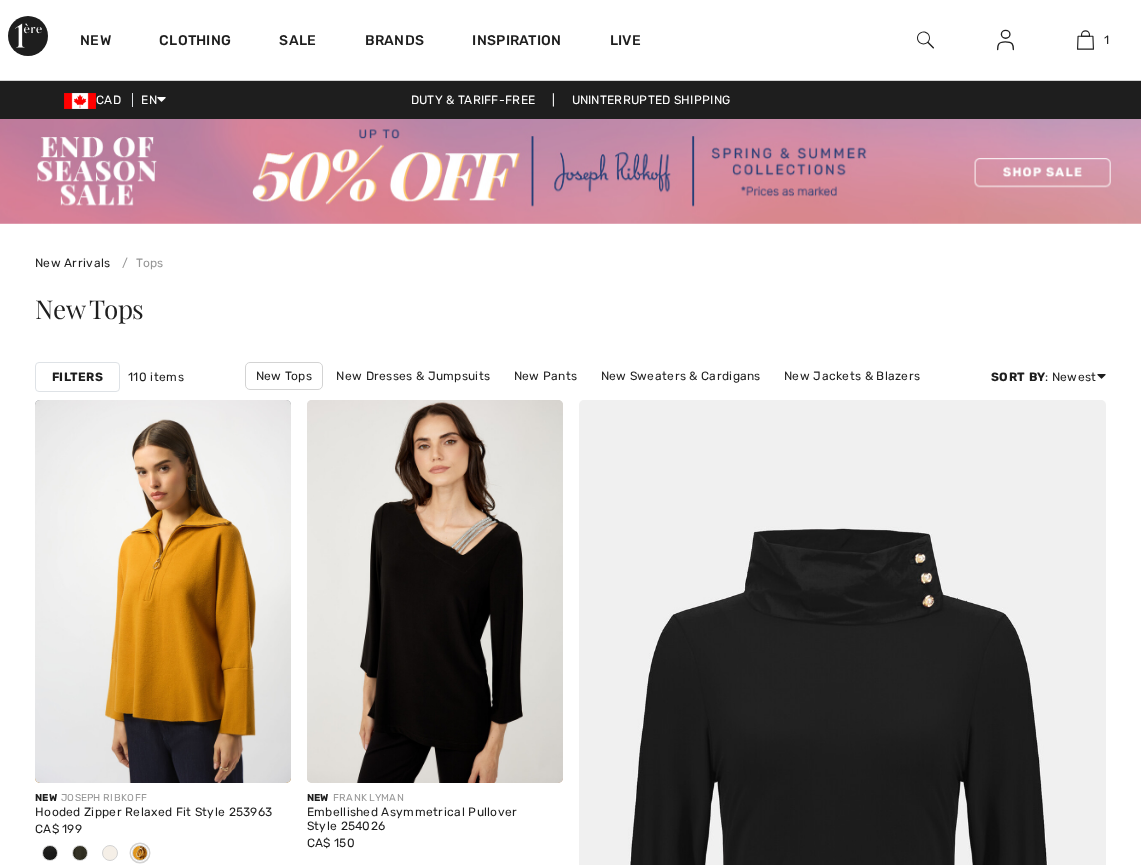 scroll, scrollTop: 0, scrollLeft: 0, axis: both 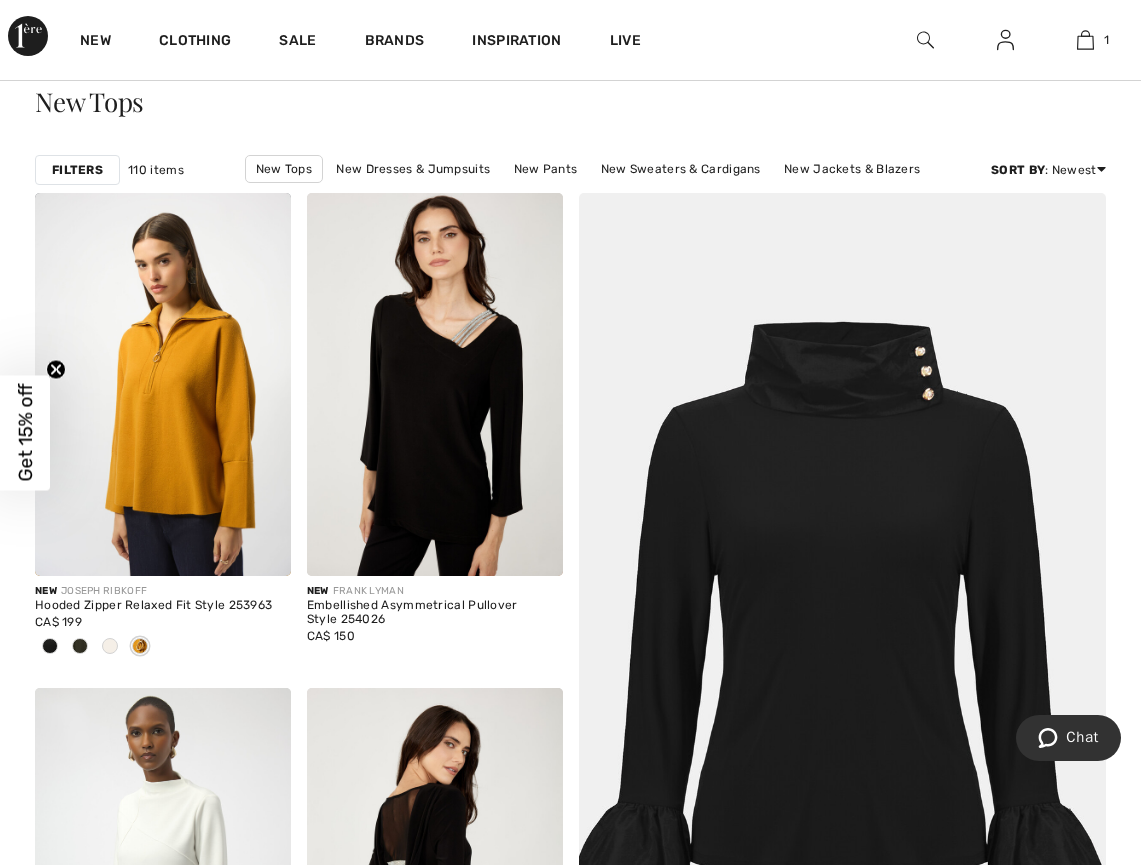 click on "Filters" at bounding box center [77, 170] 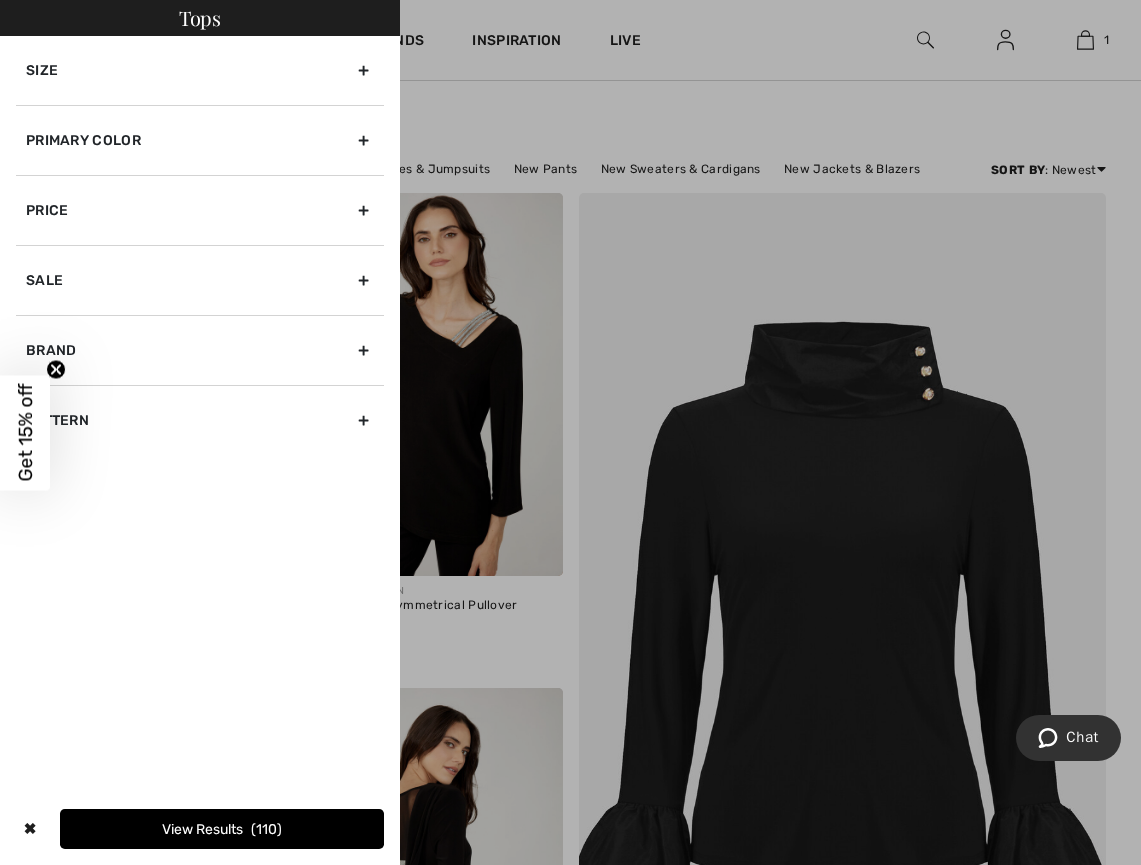 click on "Size" at bounding box center [200, 70] 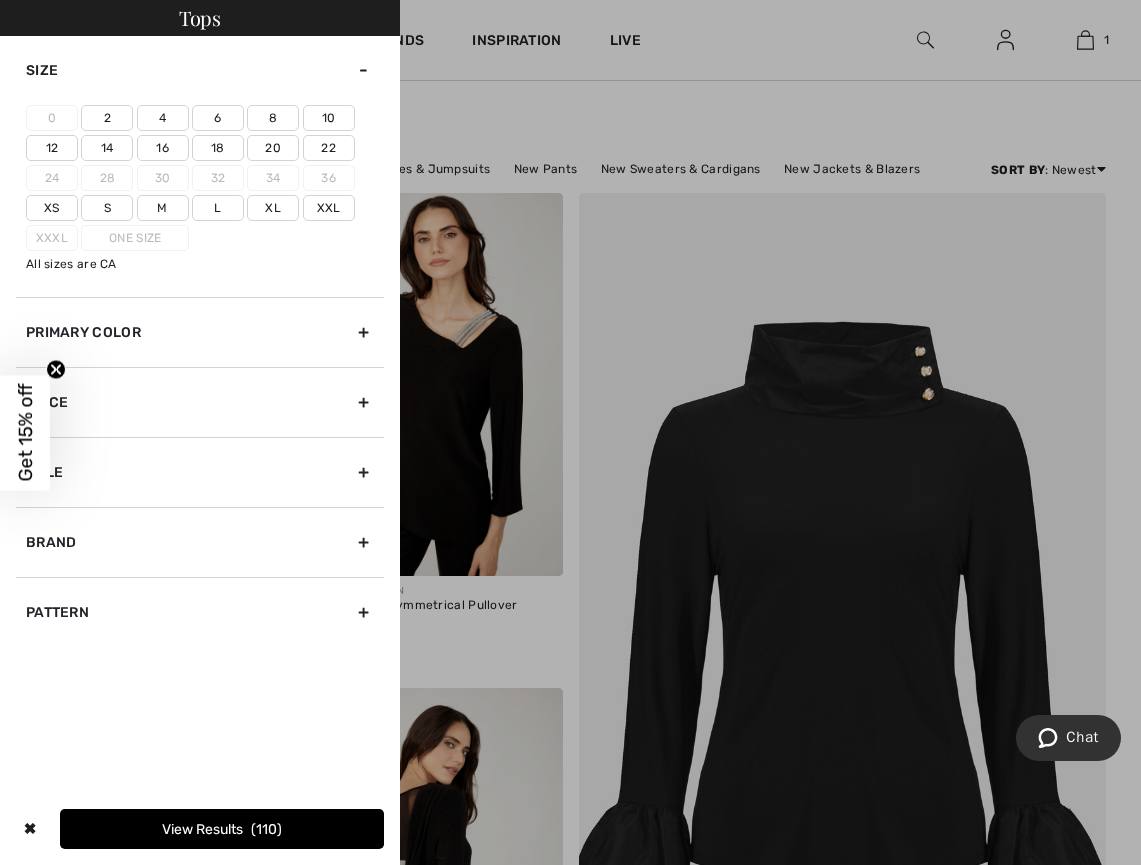 click on "2" at bounding box center (107, 118) 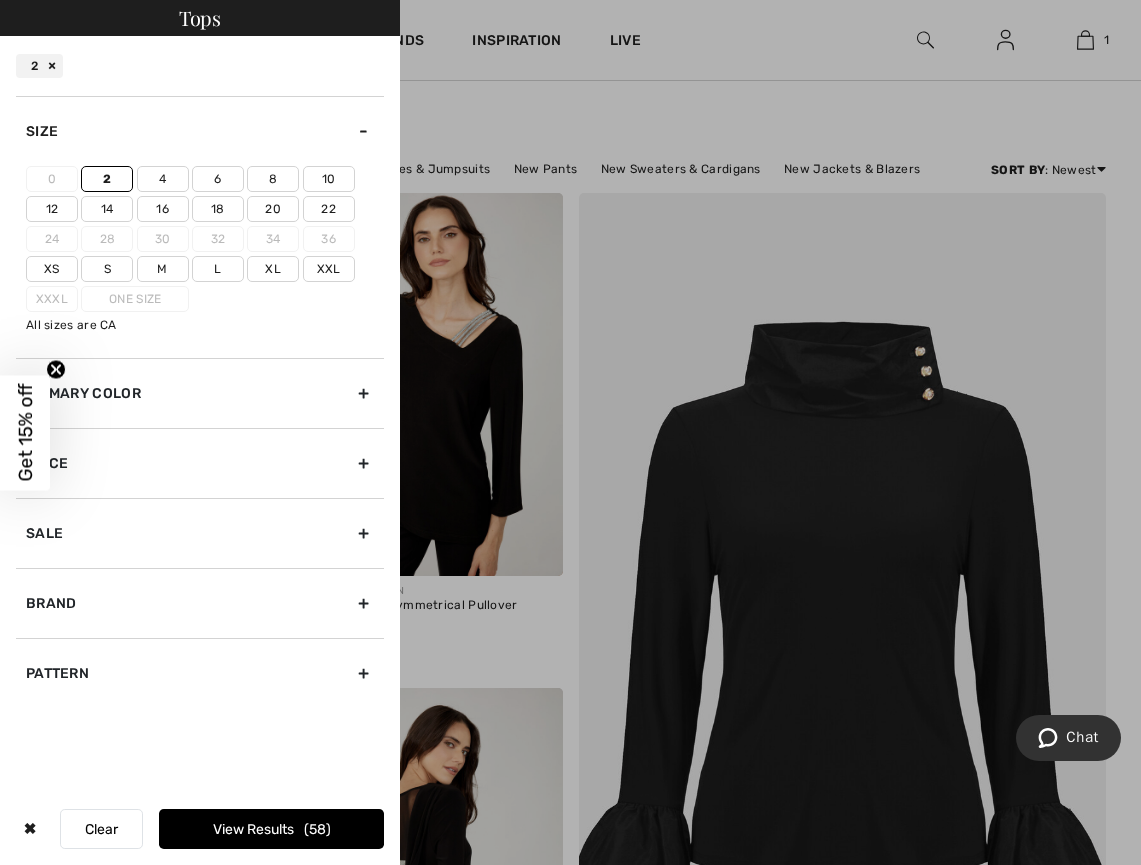 click on "View Results 58" at bounding box center (271, 829) 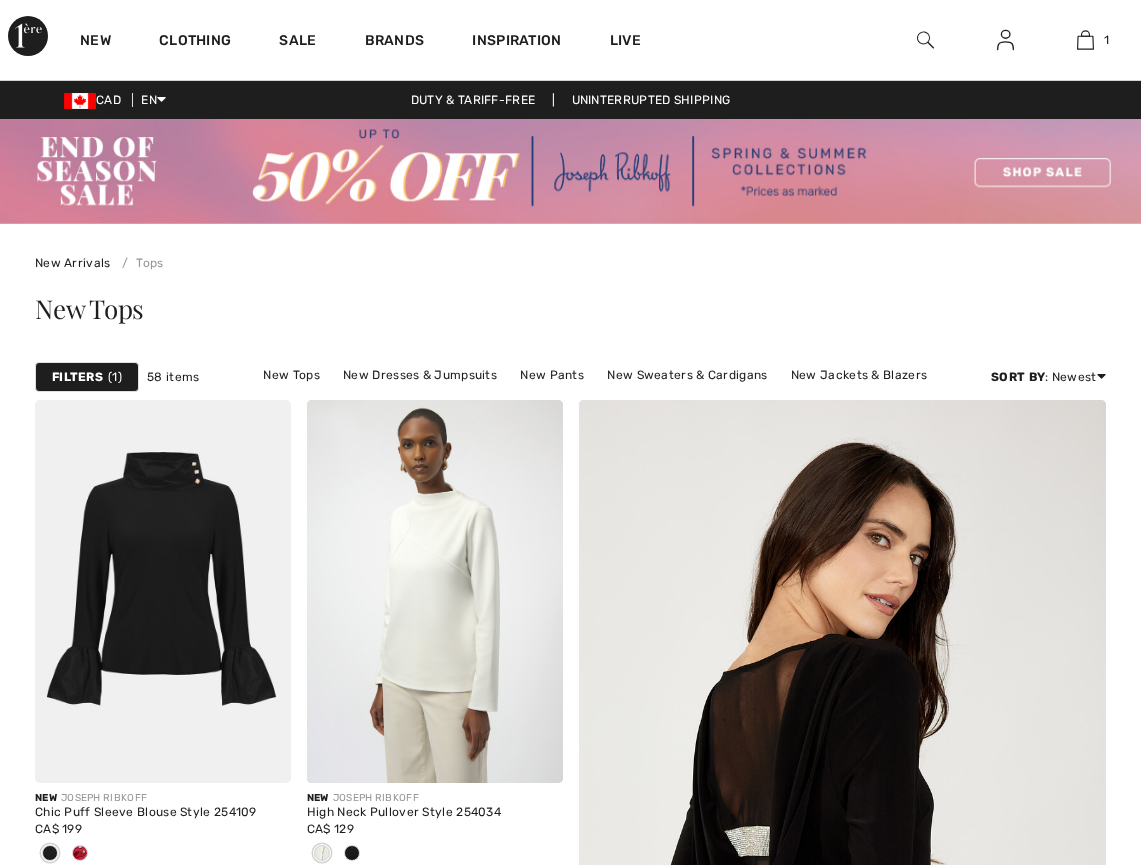 scroll, scrollTop: 0, scrollLeft: 0, axis: both 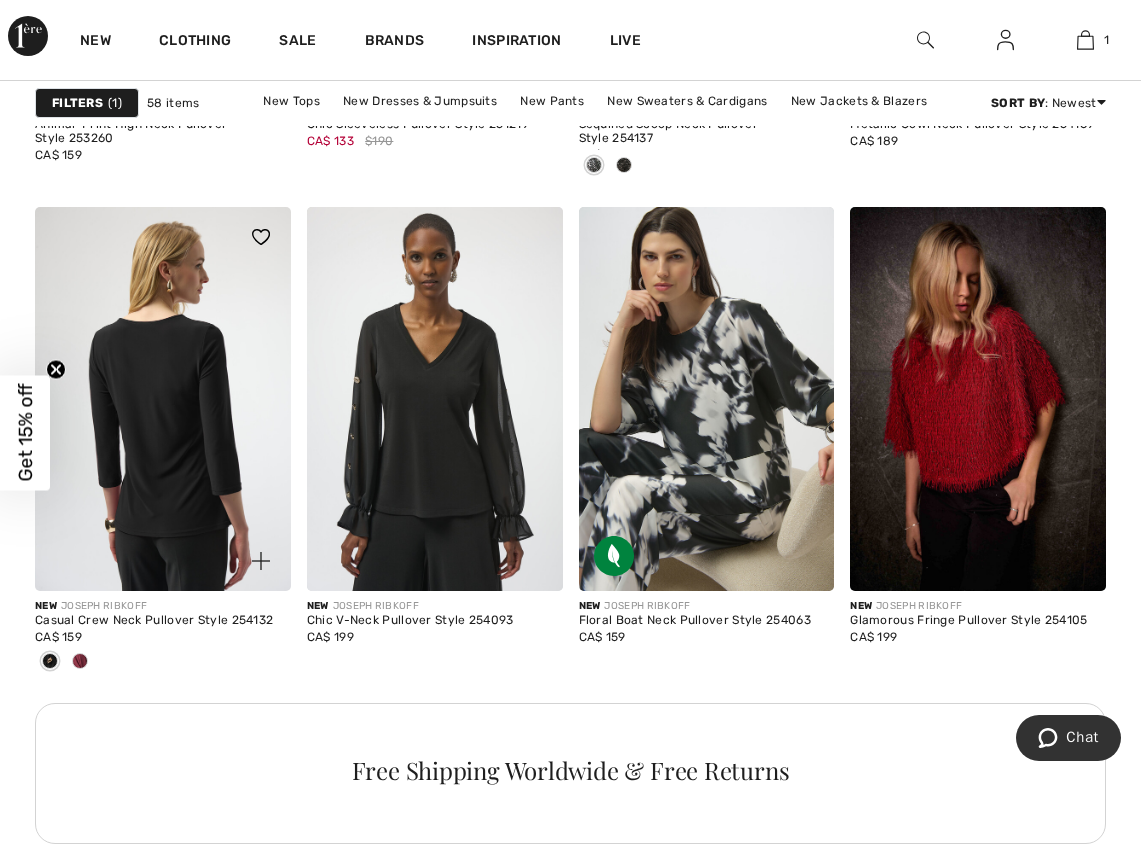 click at bounding box center [163, 399] 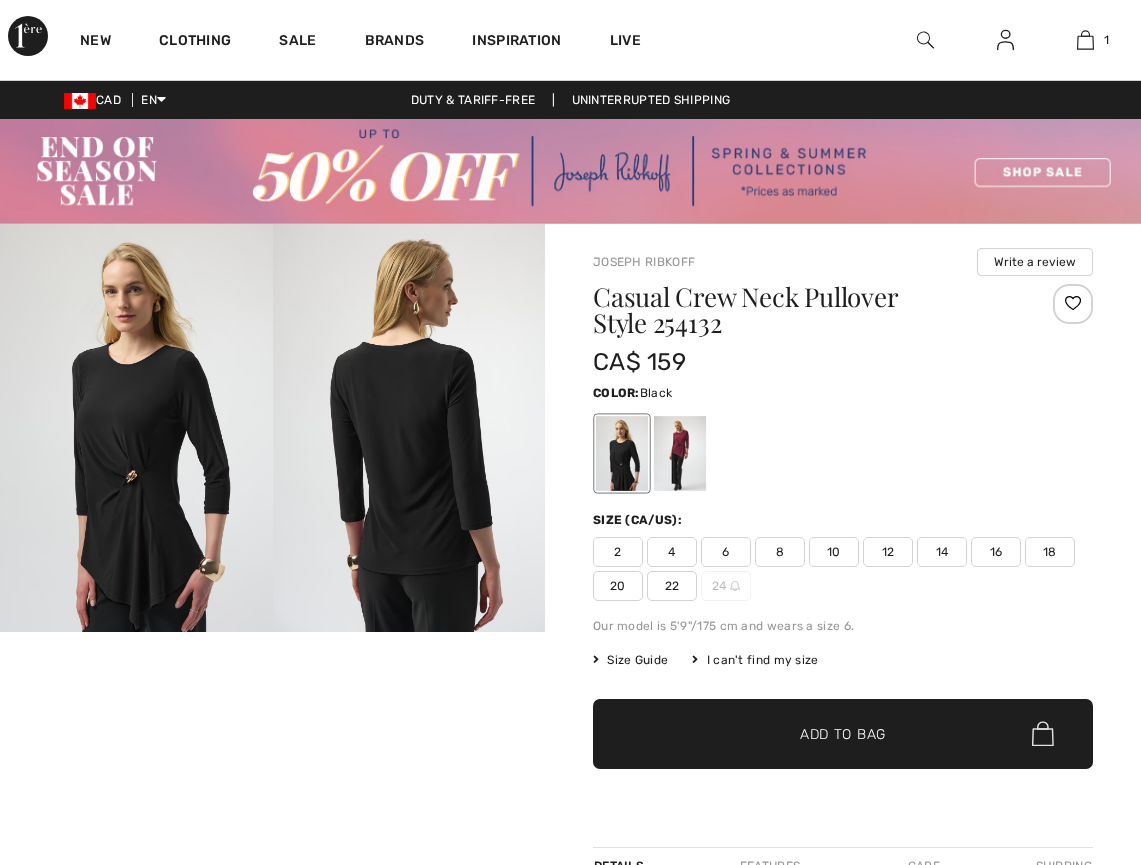 scroll, scrollTop: 0, scrollLeft: 0, axis: both 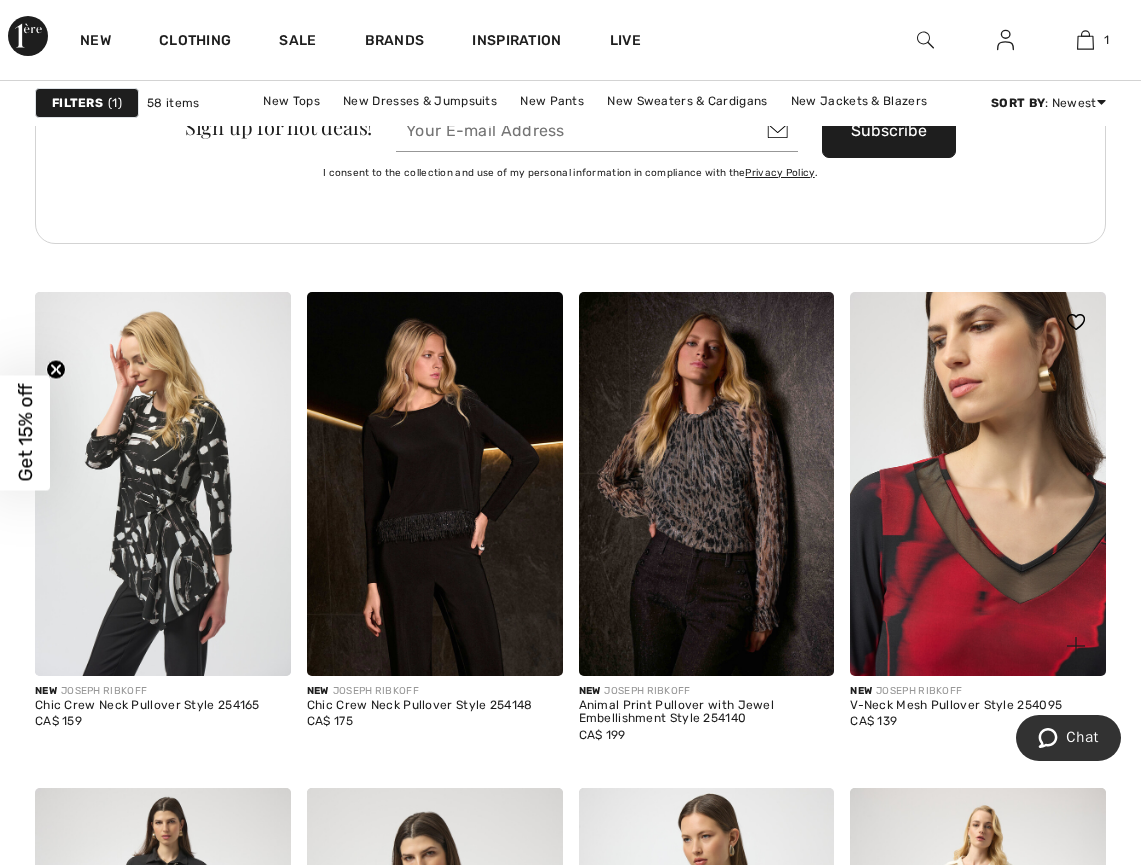 click at bounding box center [978, 484] 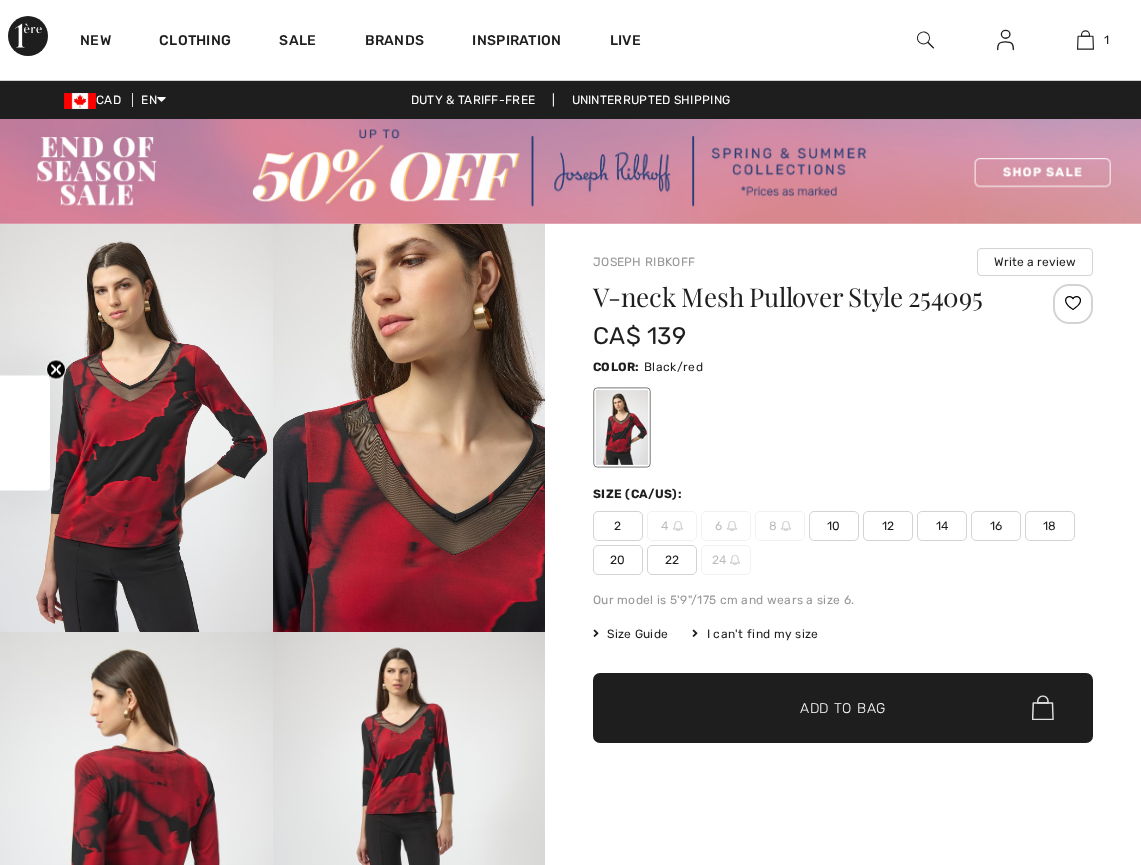 scroll, scrollTop: 0, scrollLeft: 0, axis: both 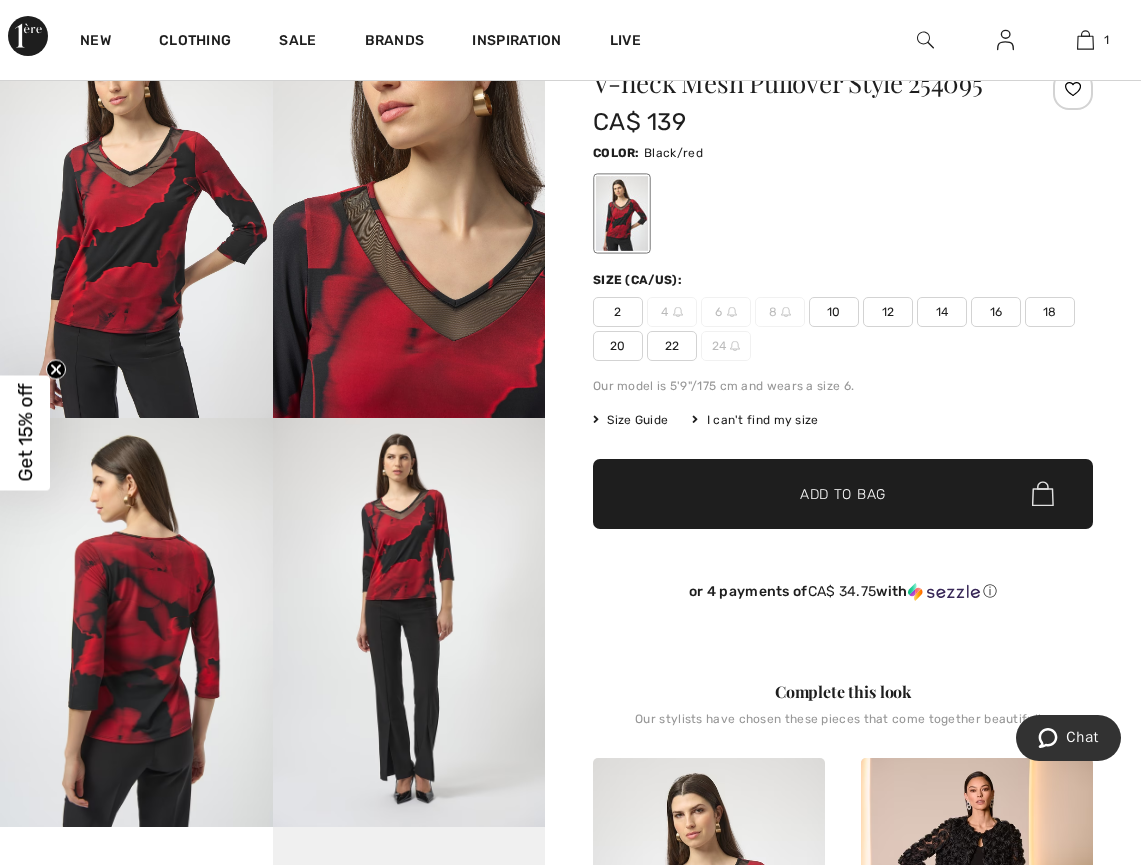 click at bounding box center (136, 622) 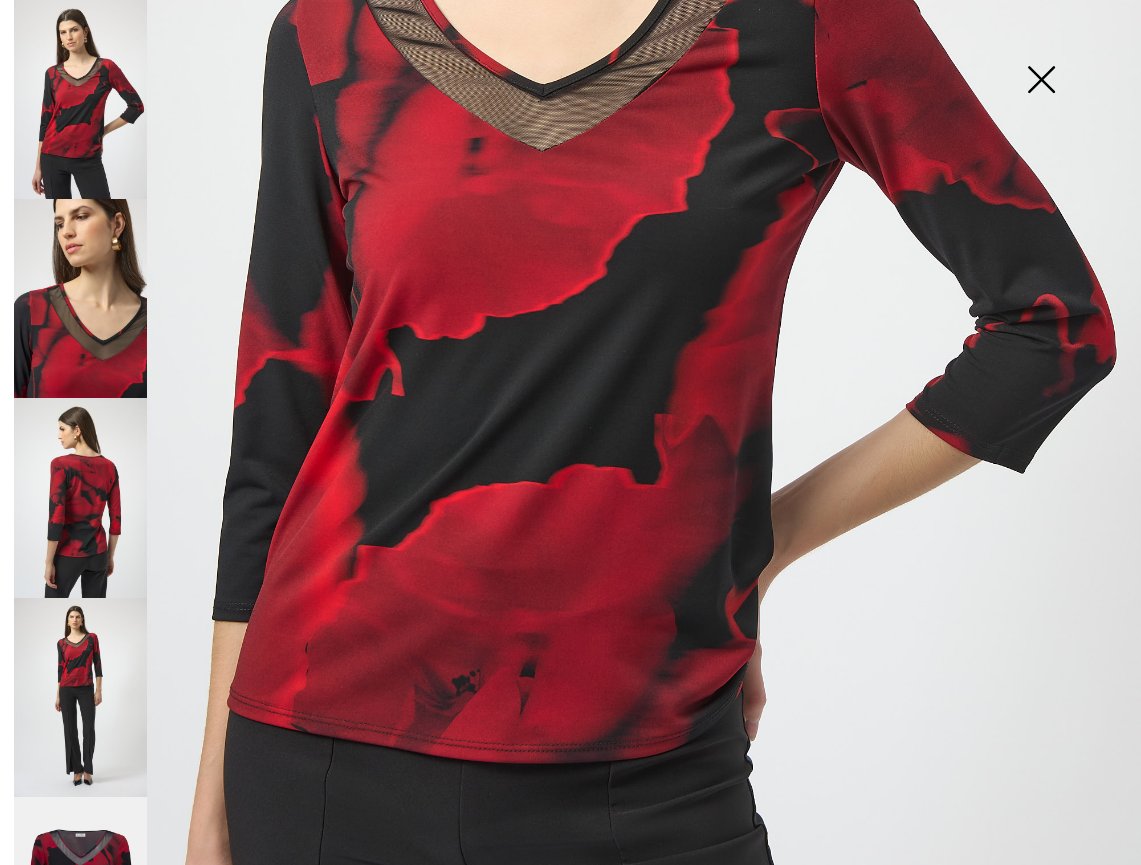 scroll, scrollTop: 649, scrollLeft: 0, axis: vertical 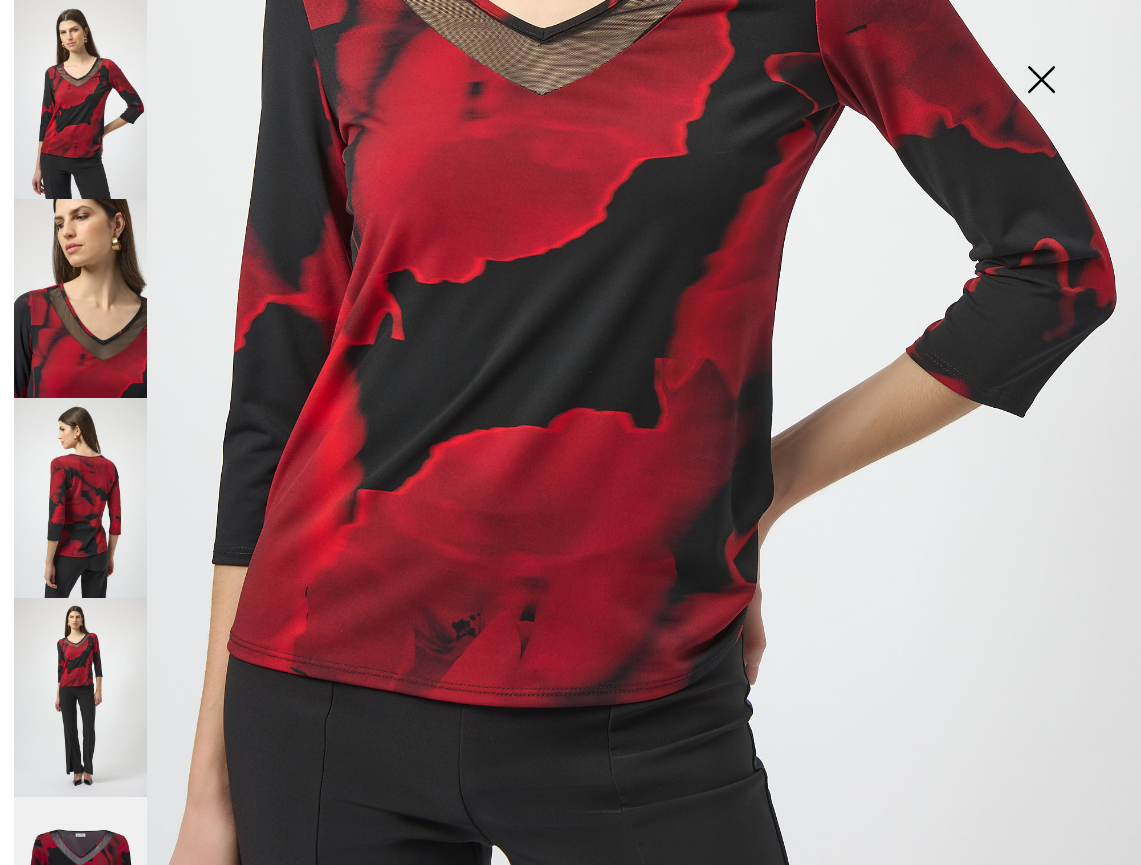 click at bounding box center (1041, 81) 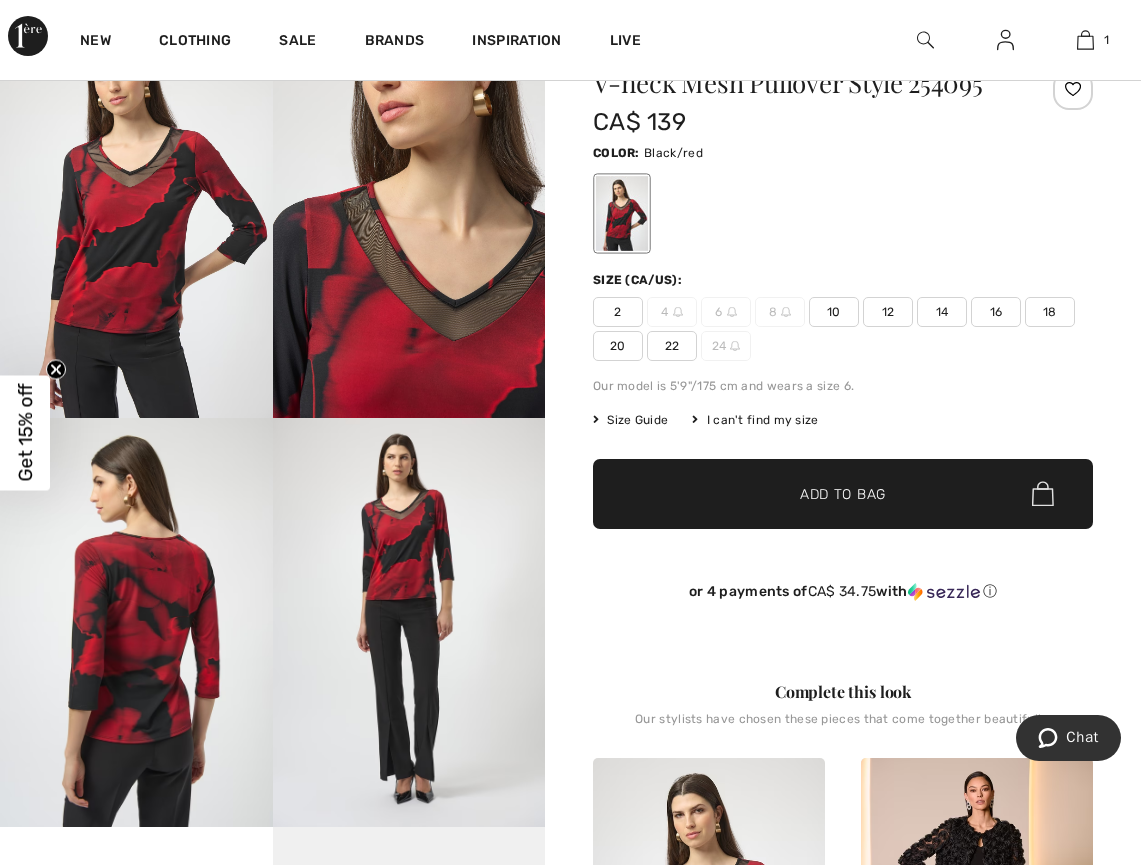 click on "2" at bounding box center [618, 312] 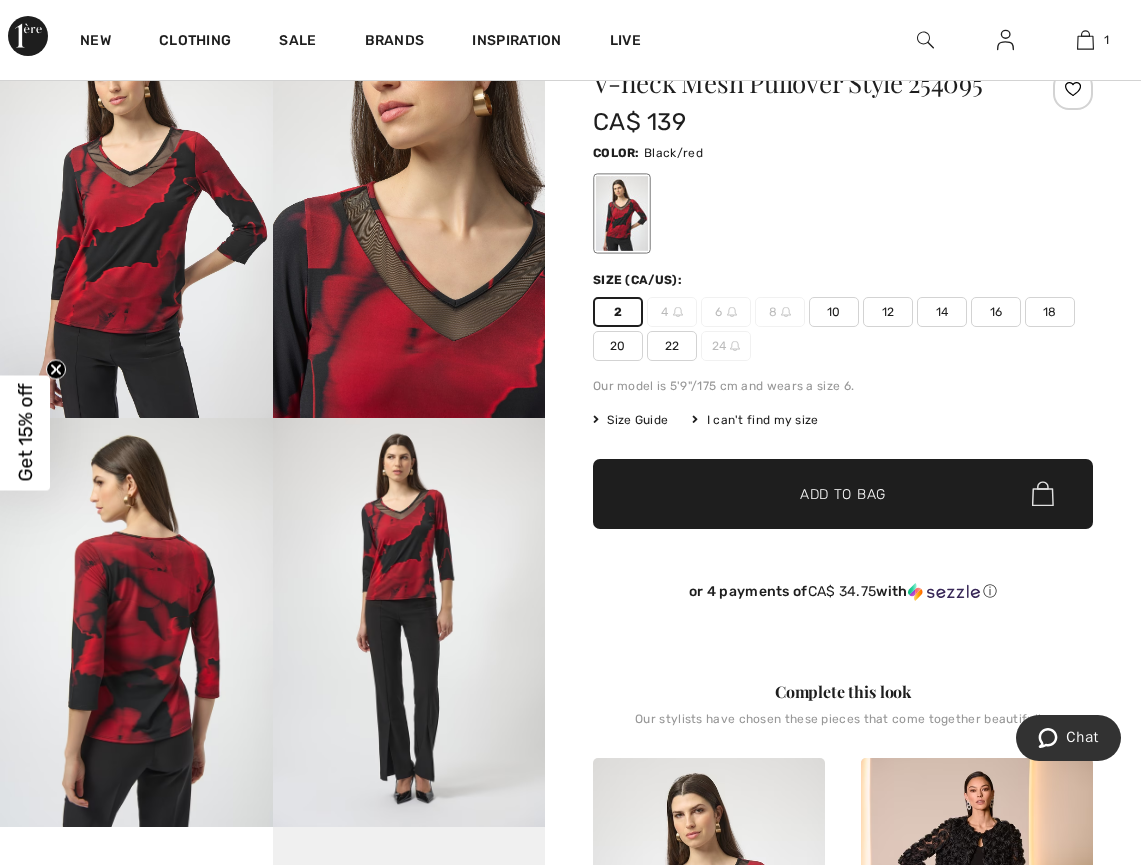 click on "Add to Bag" at bounding box center [843, 493] 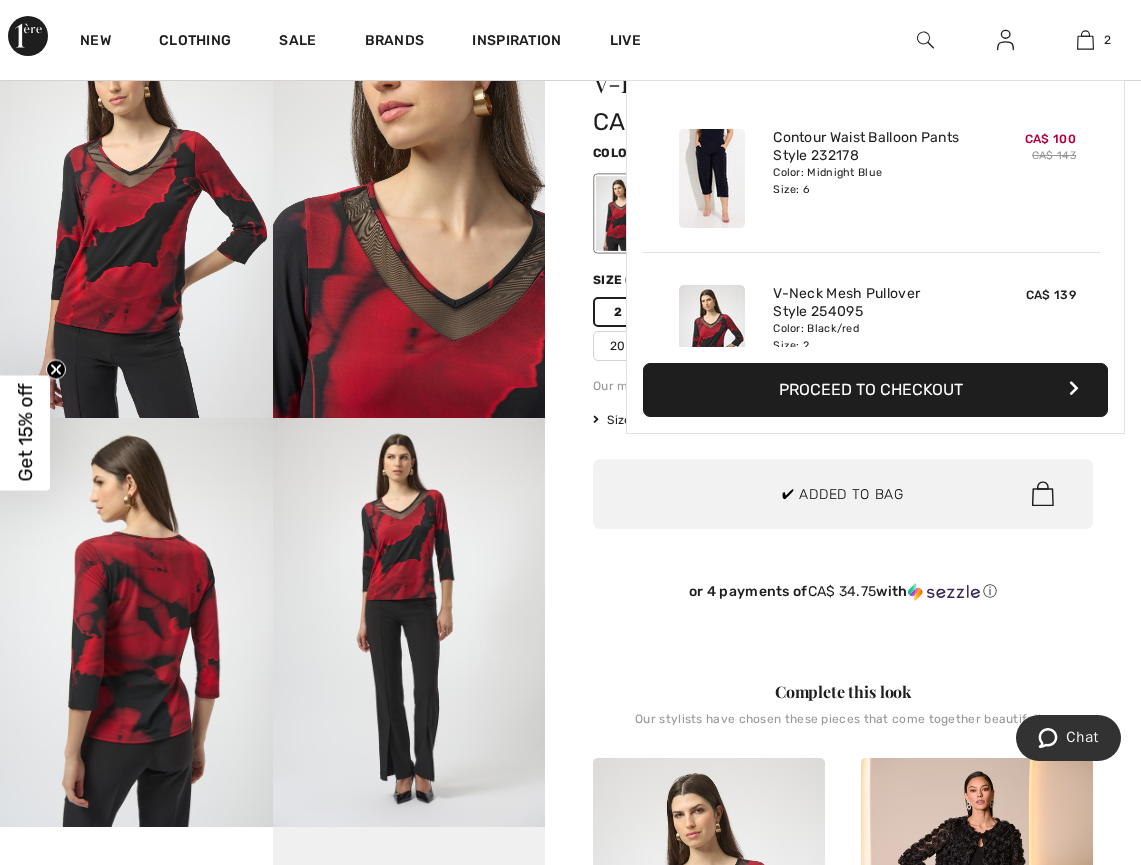 scroll, scrollTop: 62, scrollLeft: 0, axis: vertical 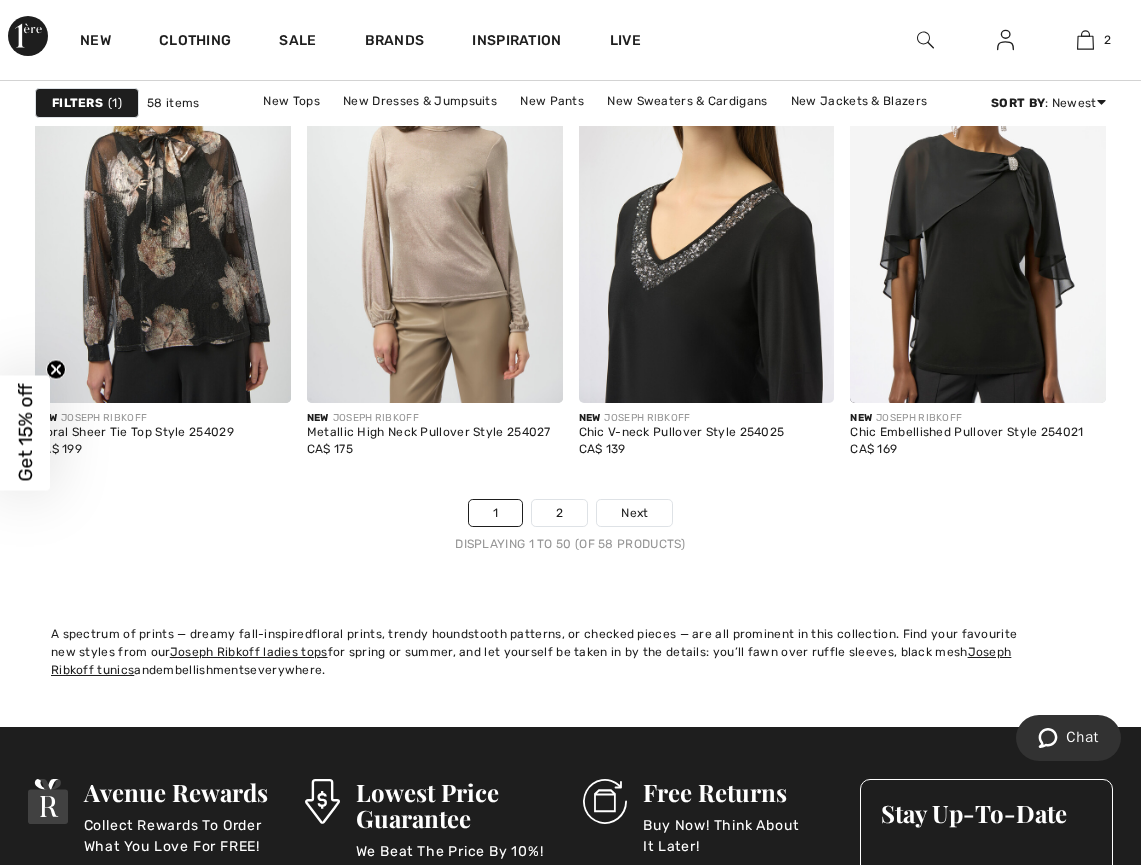 click at bounding box center (707, 211) 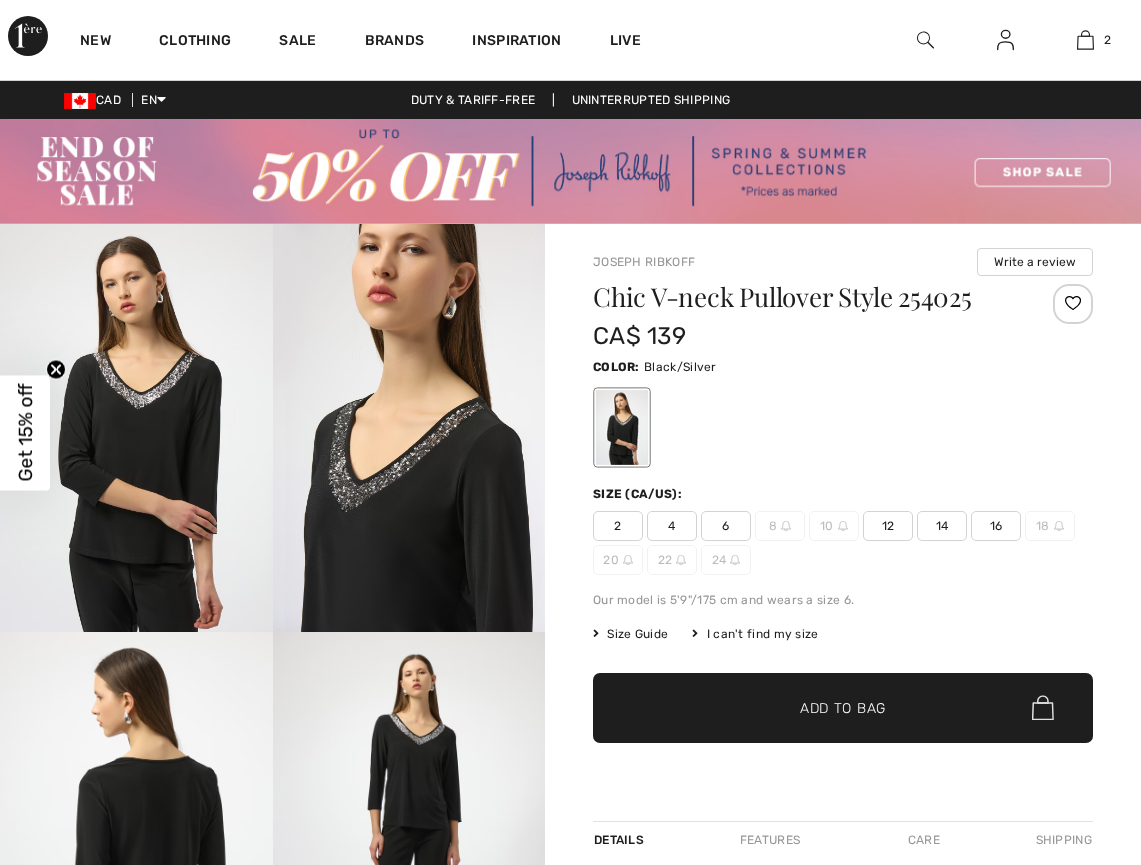 scroll, scrollTop: 0, scrollLeft: 0, axis: both 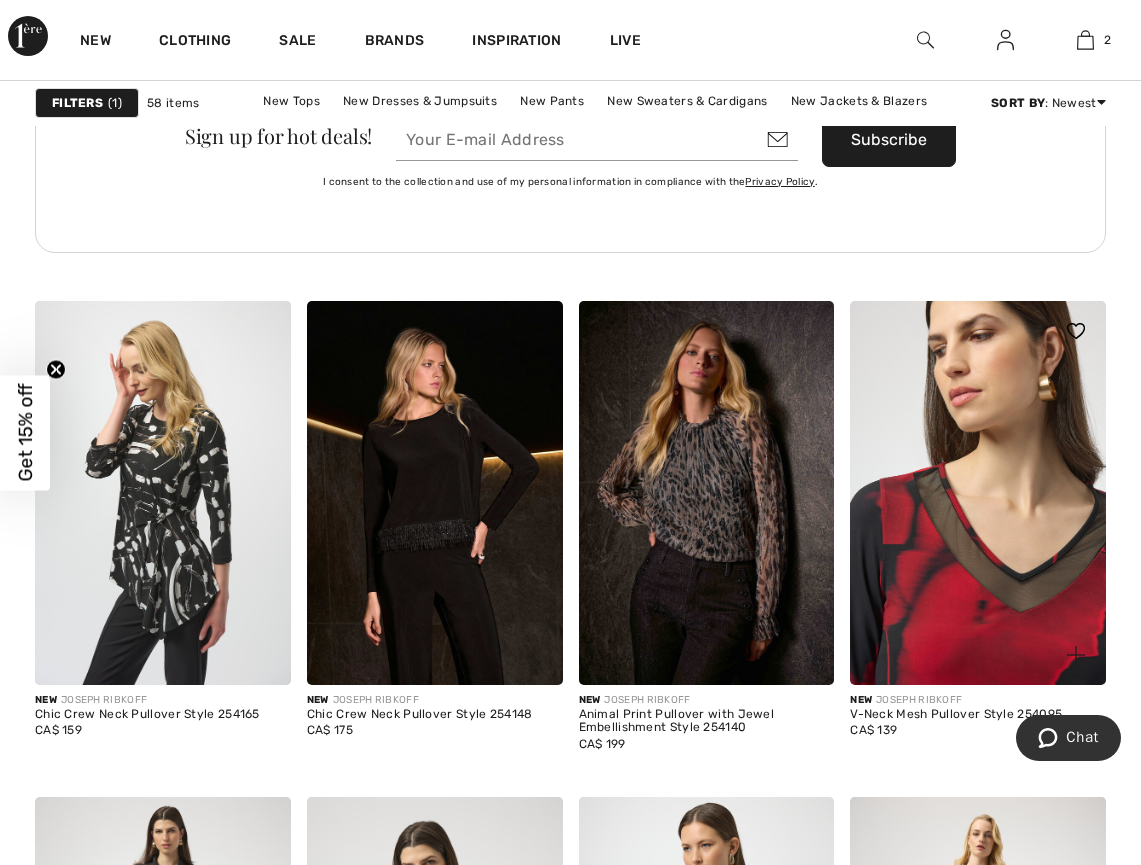 click at bounding box center [978, 493] 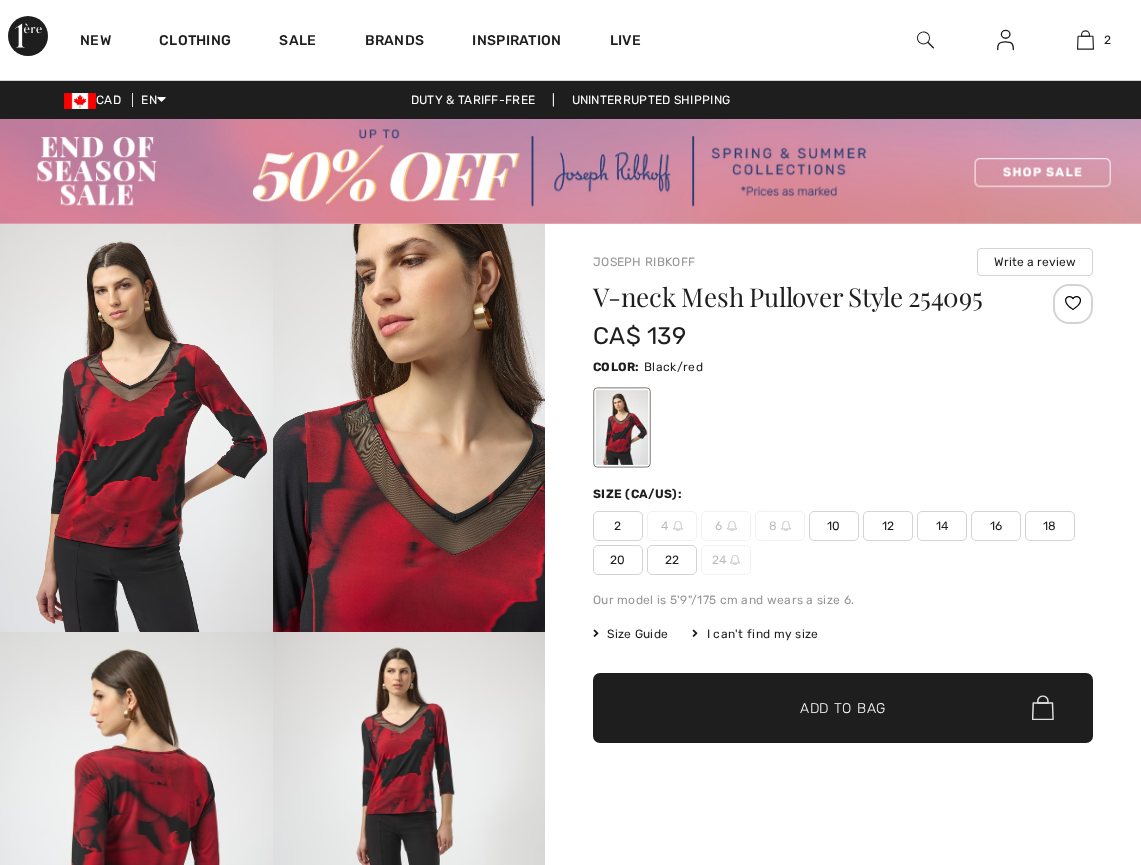 scroll, scrollTop: 0, scrollLeft: 0, axis: both 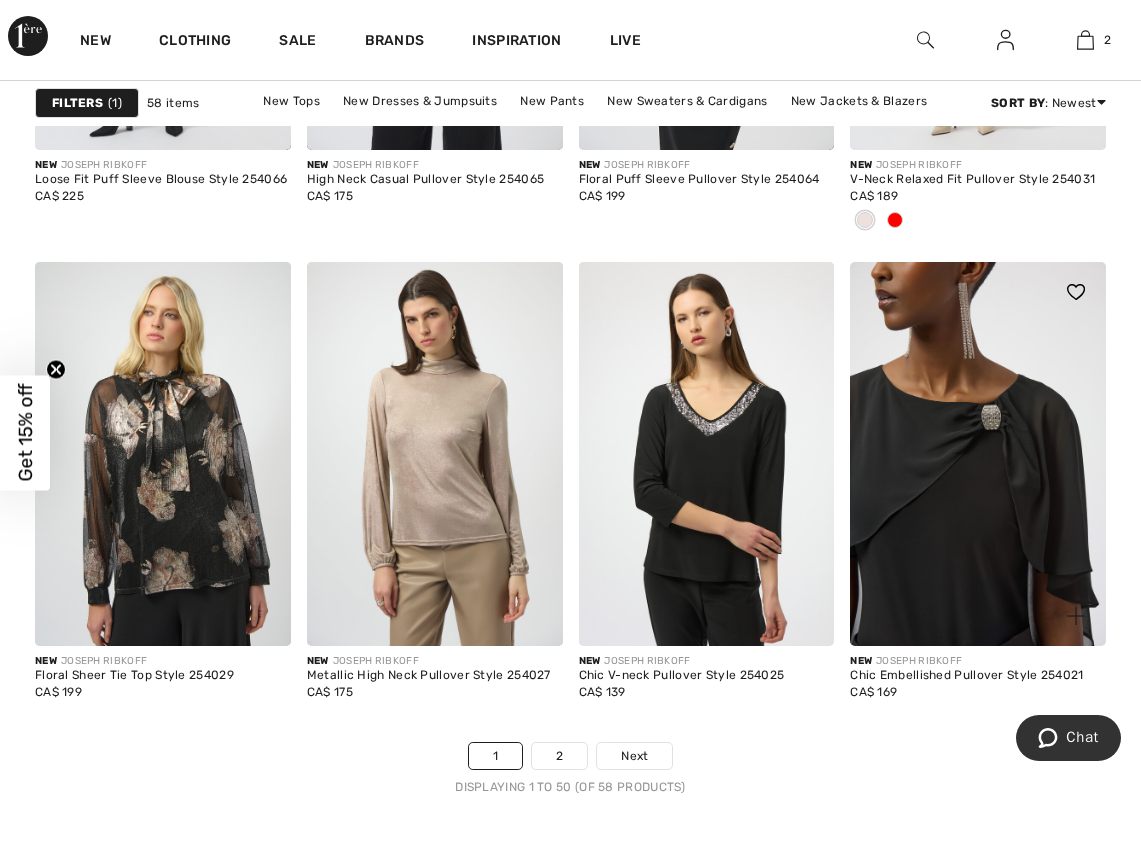 click at bounding box center (978, 454) 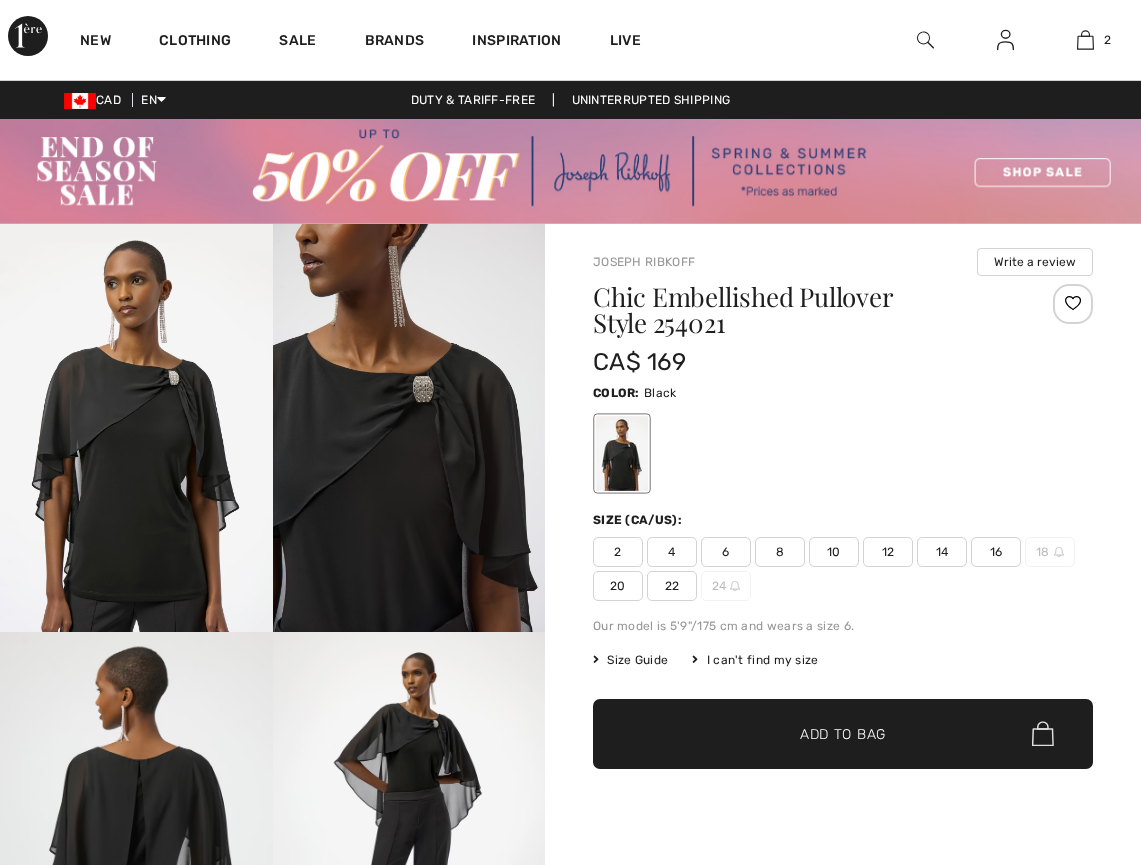 scroll, scrollTop: 0, scrollLeft: 0, axis: both 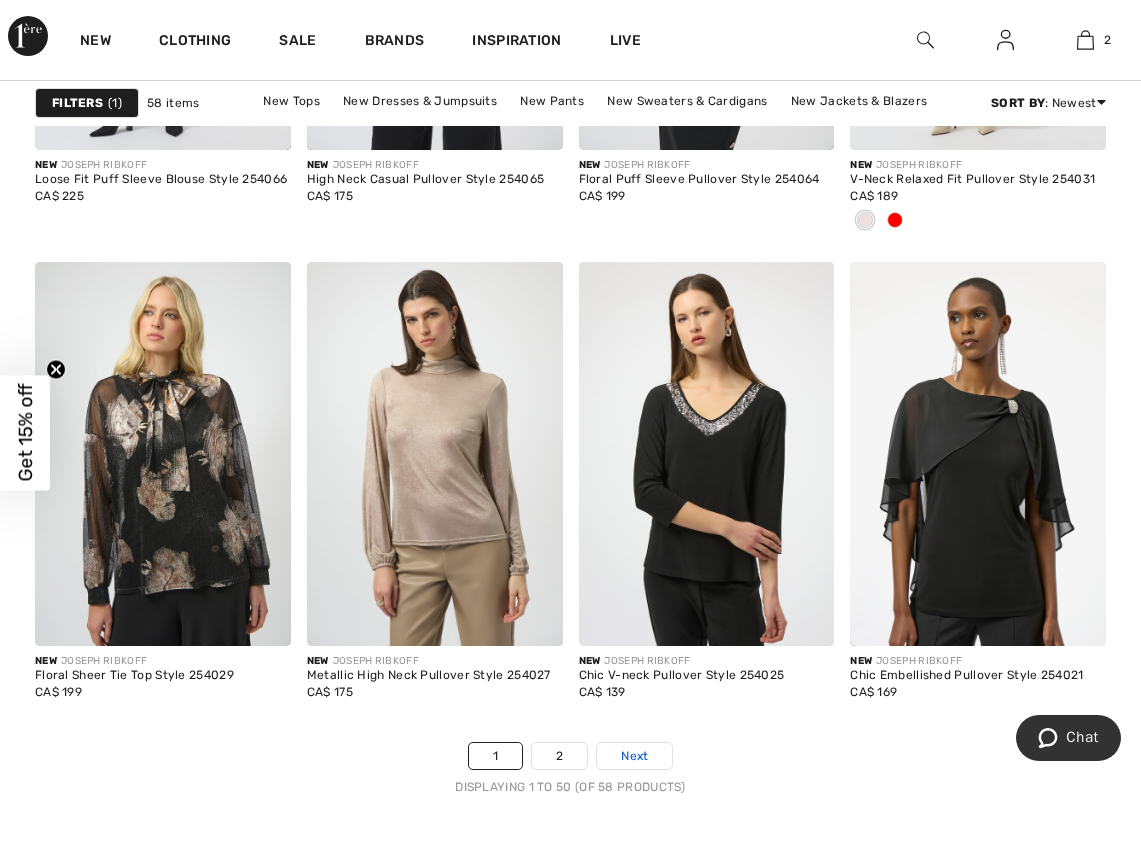 click on "Next" at bounding box center [634, 756] 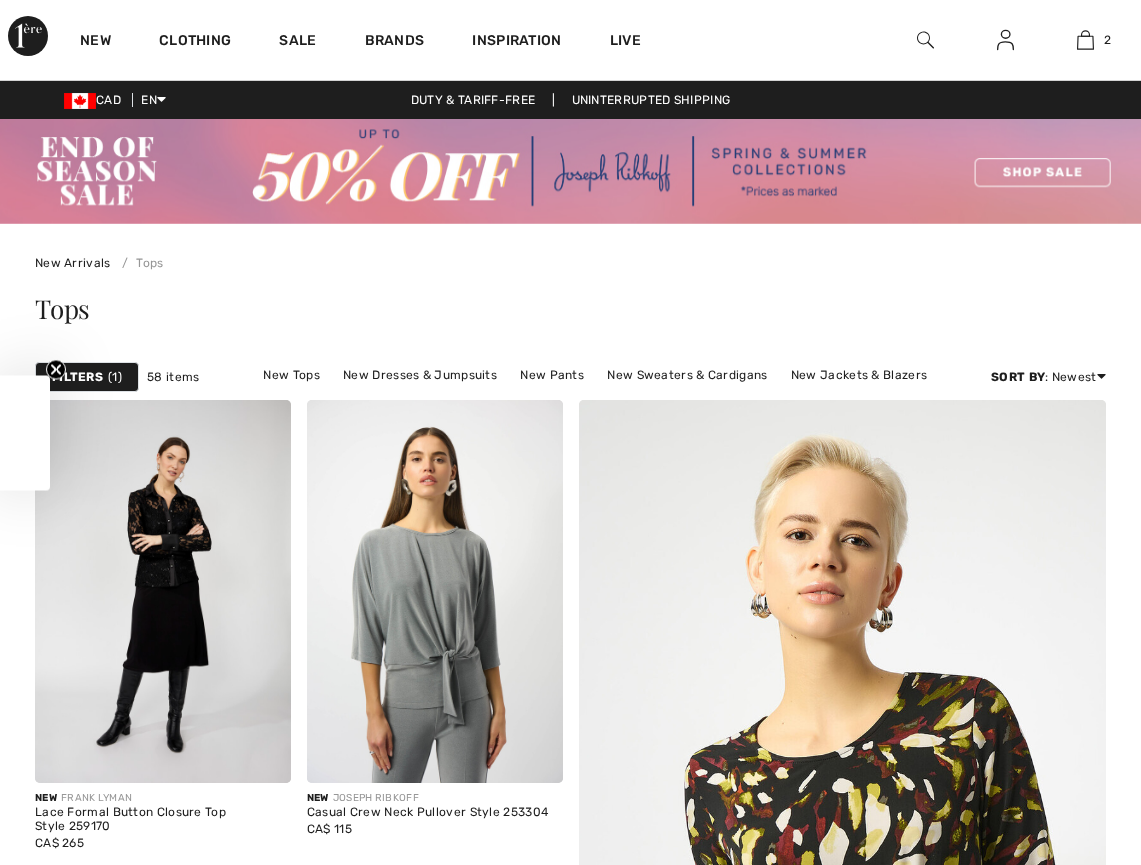 scroll, scrollTop: 0, scrollLeft: 0, axis: both 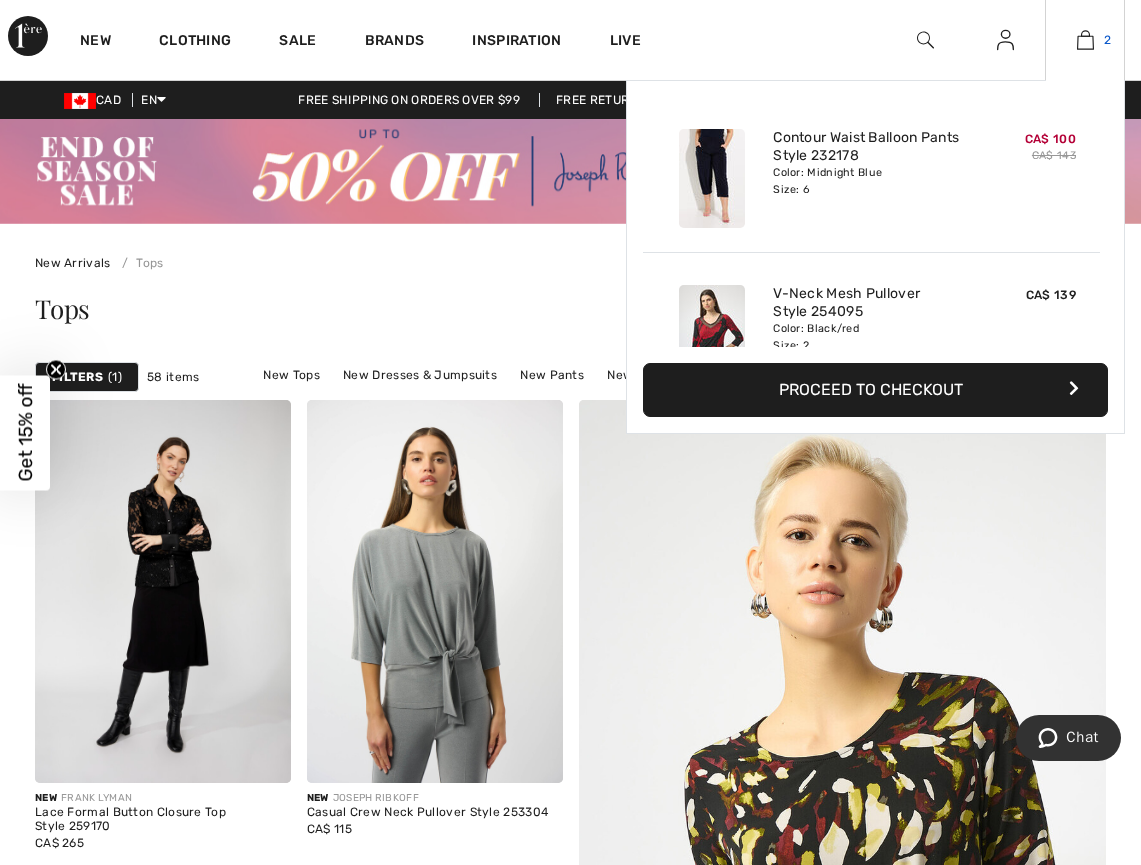 click at bounding box center (1085, 40) 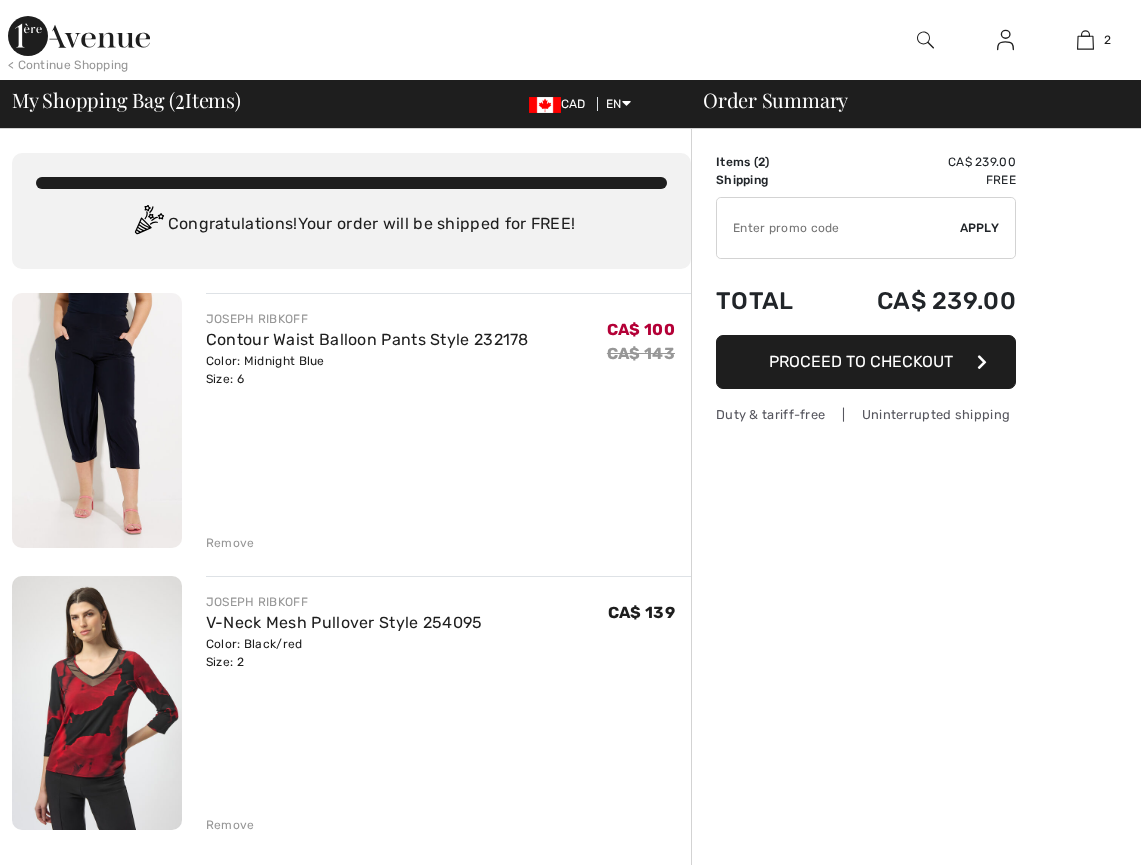 scroll, scrollTop: 0, scrollLeft: 0, axis: both 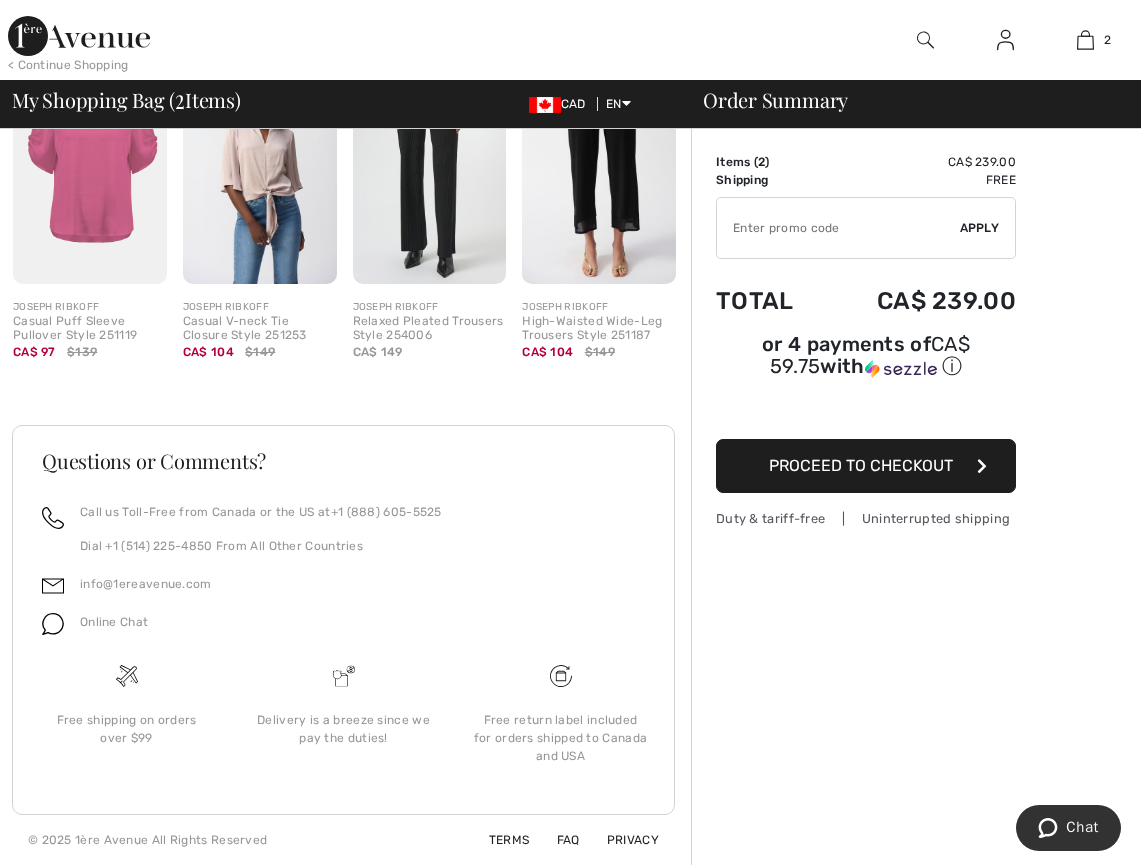 click on "Proceed to Checkout" at bounding box center [861, 465] 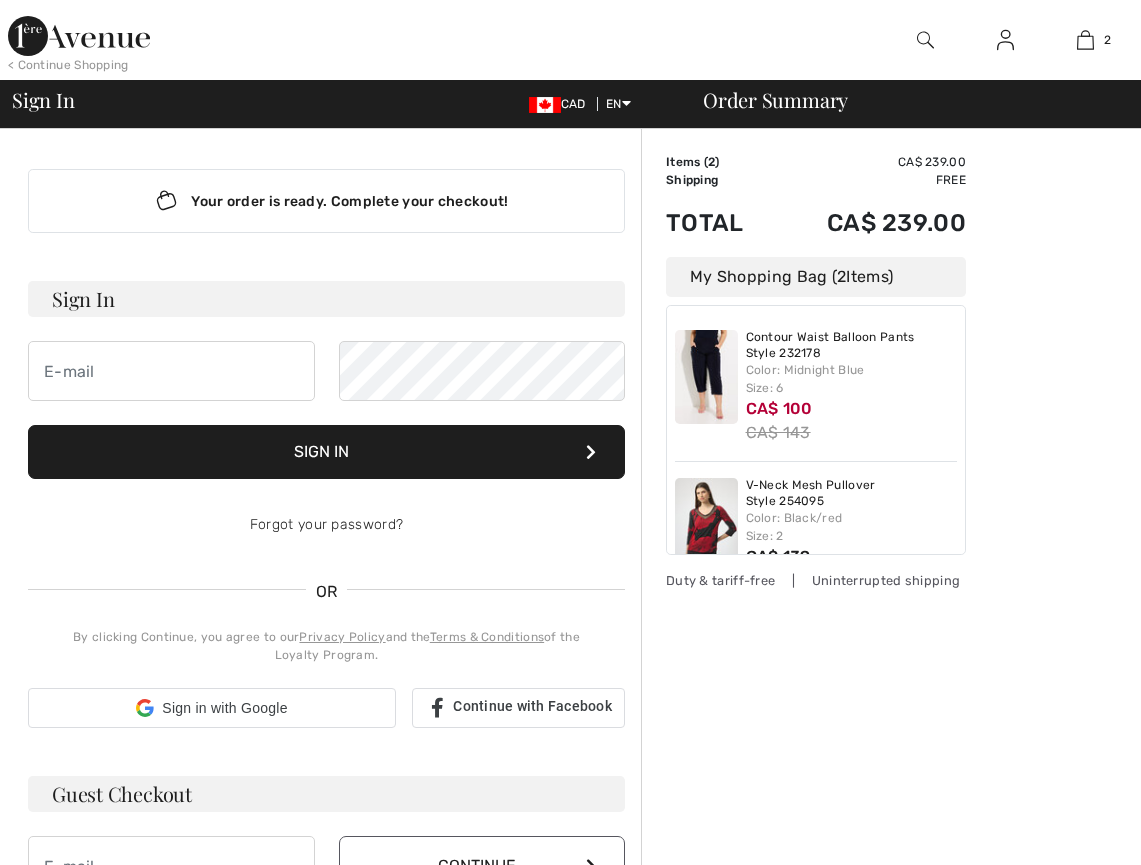 scroll, scrollTop: 0, scrollLeft: 0, axis: both 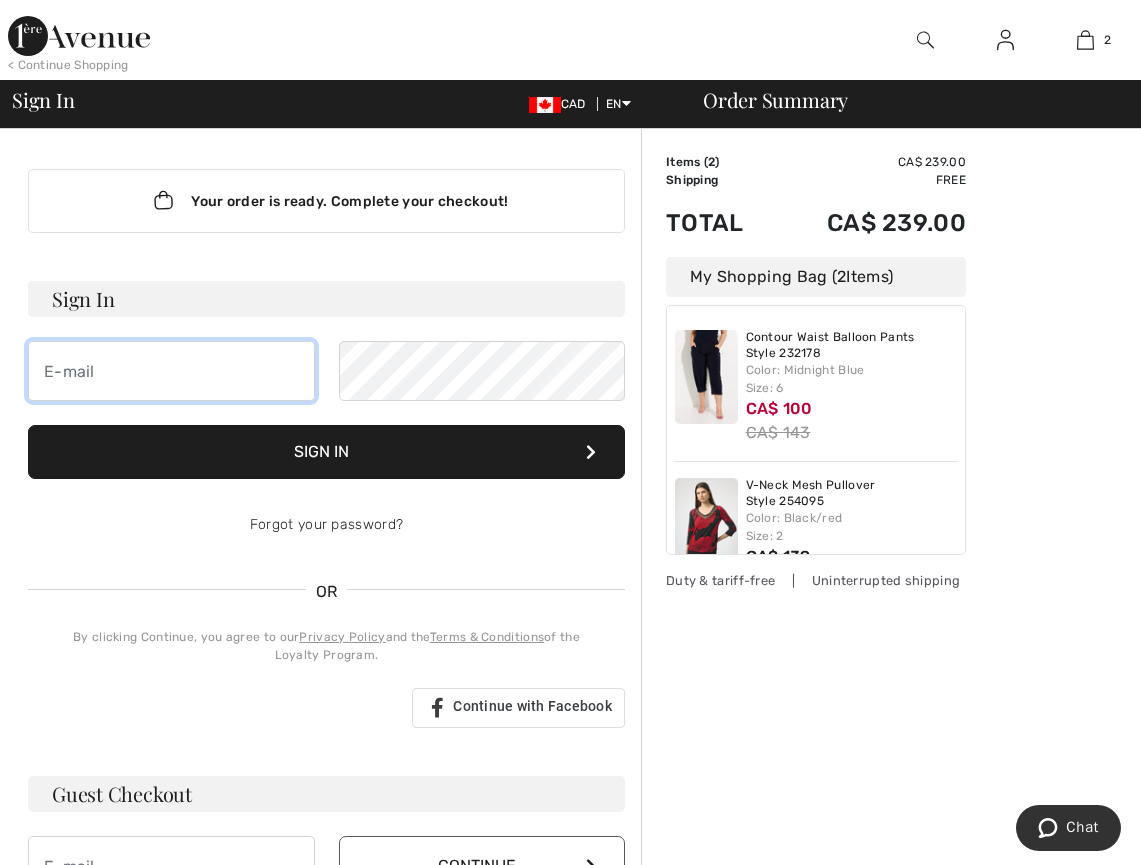 click at bounding box center (171, 371) 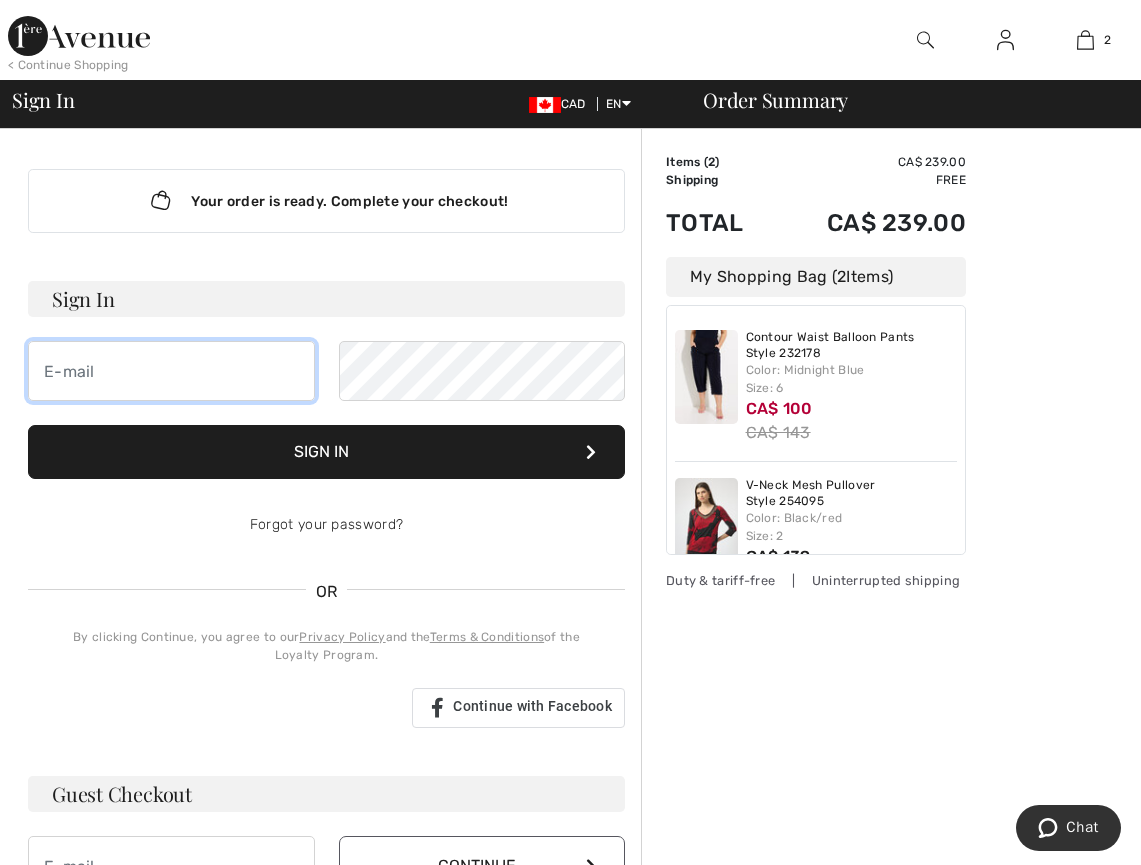 type on "[EMAIL]" 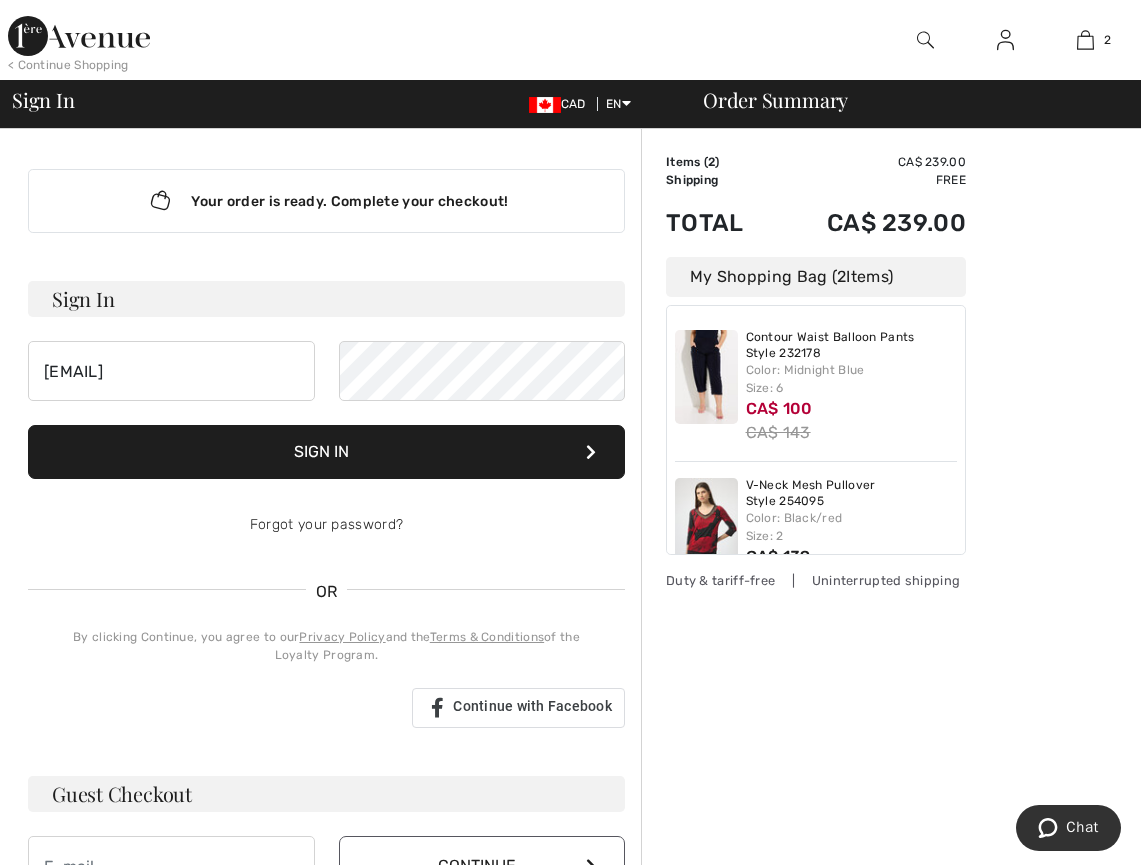 click on "Sign In" at bounding box center [326, 452] 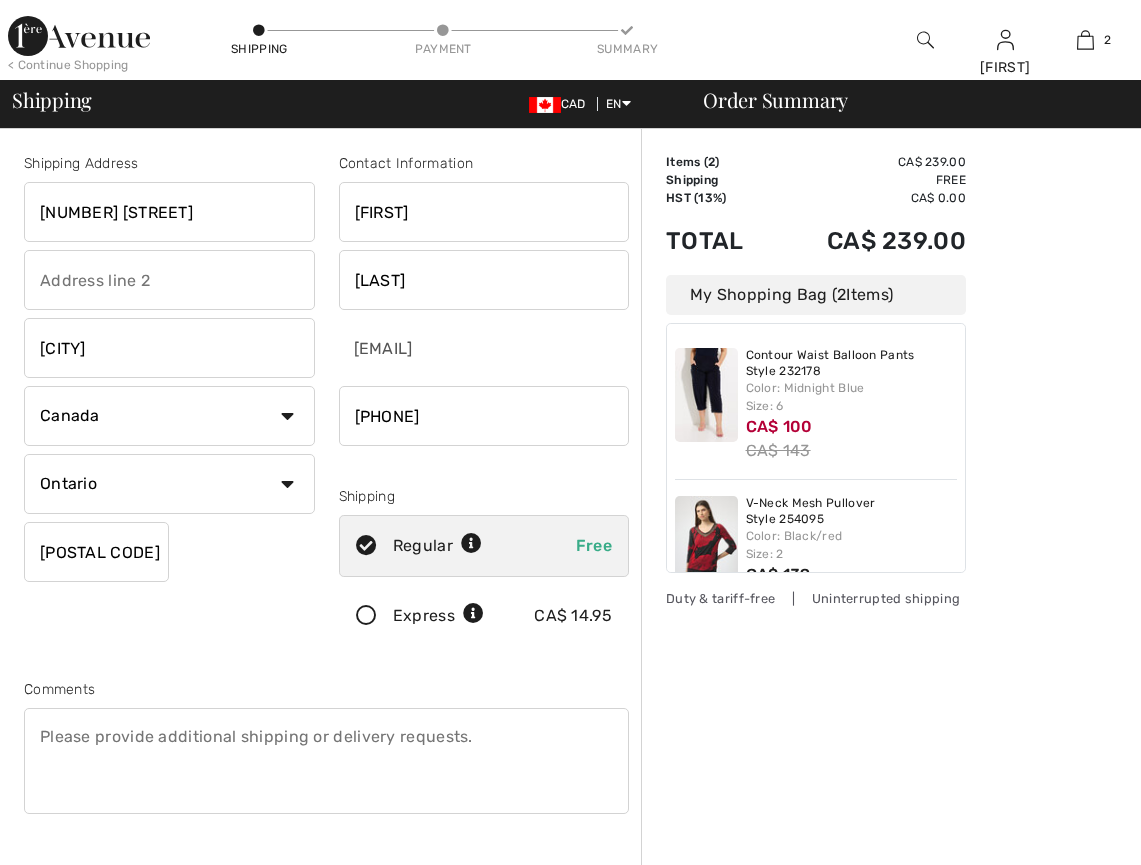 click on "Contact Information
Anita
Hui
anita.hui.3@outlook.com
Shipping
Regular
Free
Express
CA$ 14.95" at bounding box center [484, 404] 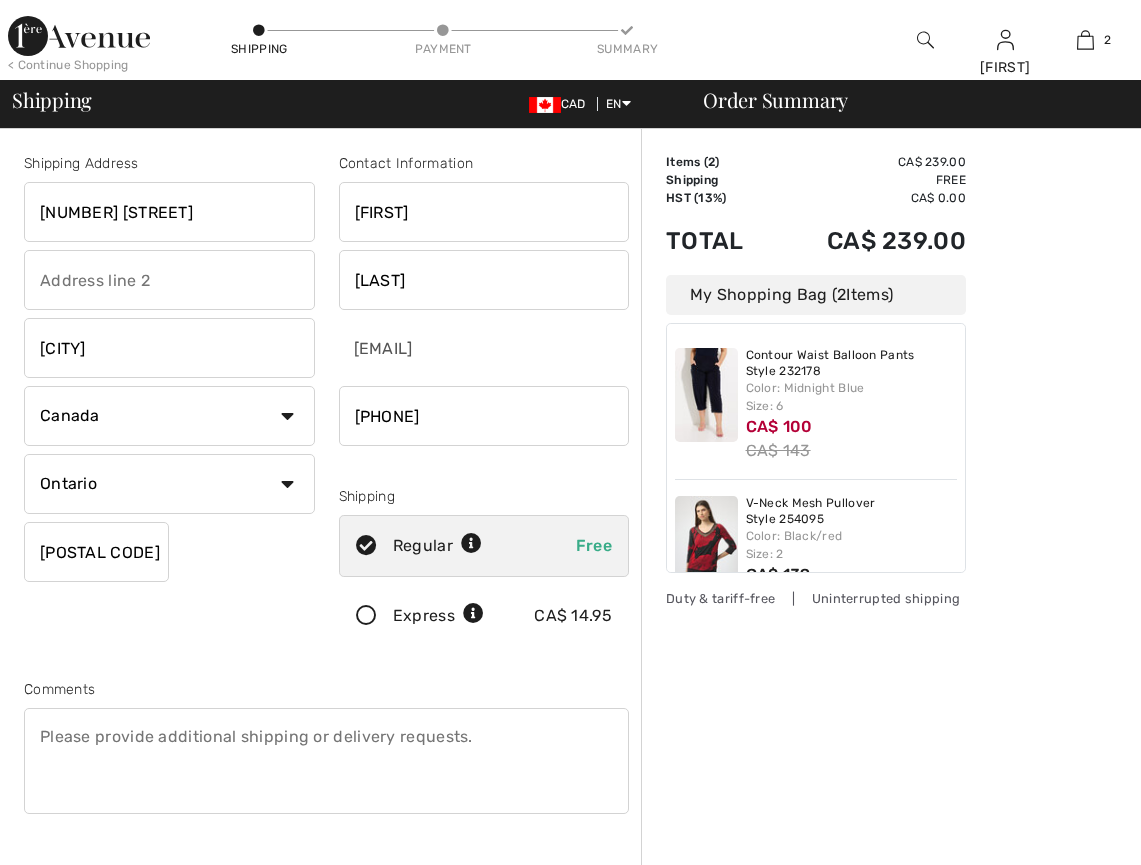 scroll, scrollTop: 0, scrollLeft: 0, axis: both 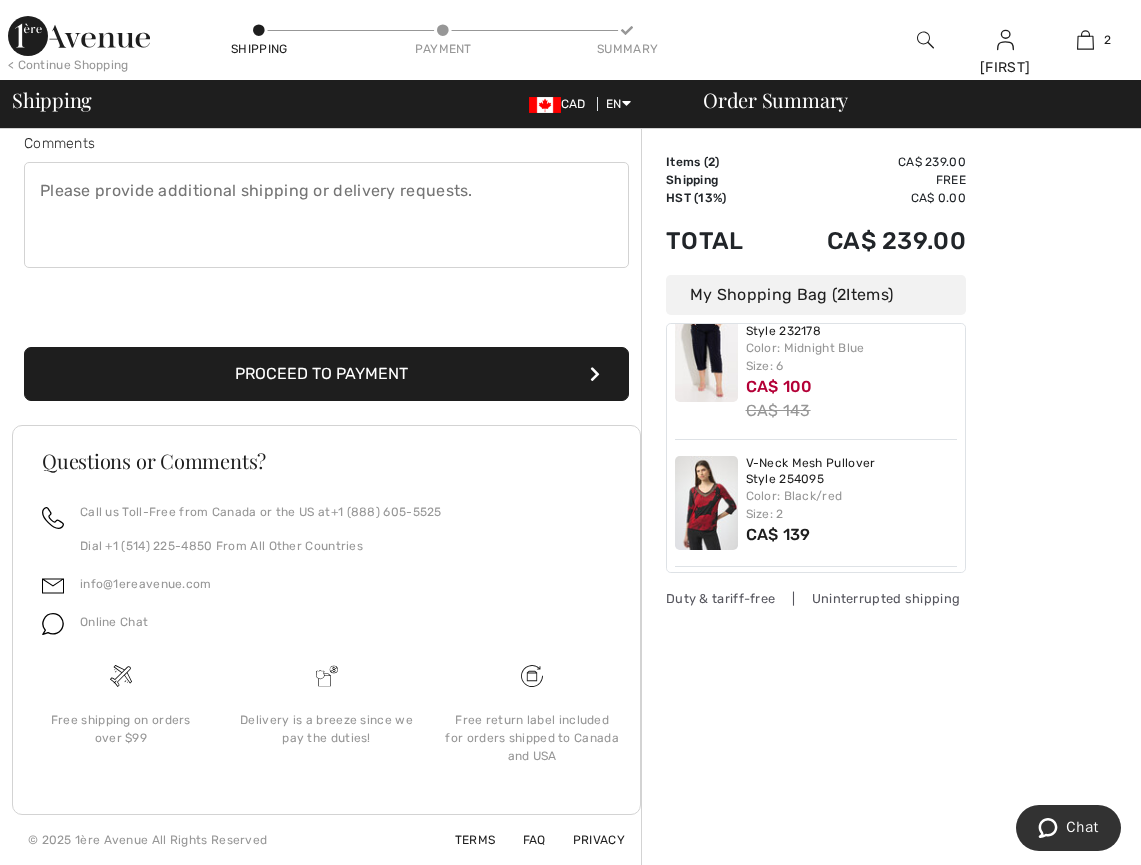 click on "Proceed to Payment" at bounding box center [326, 374] 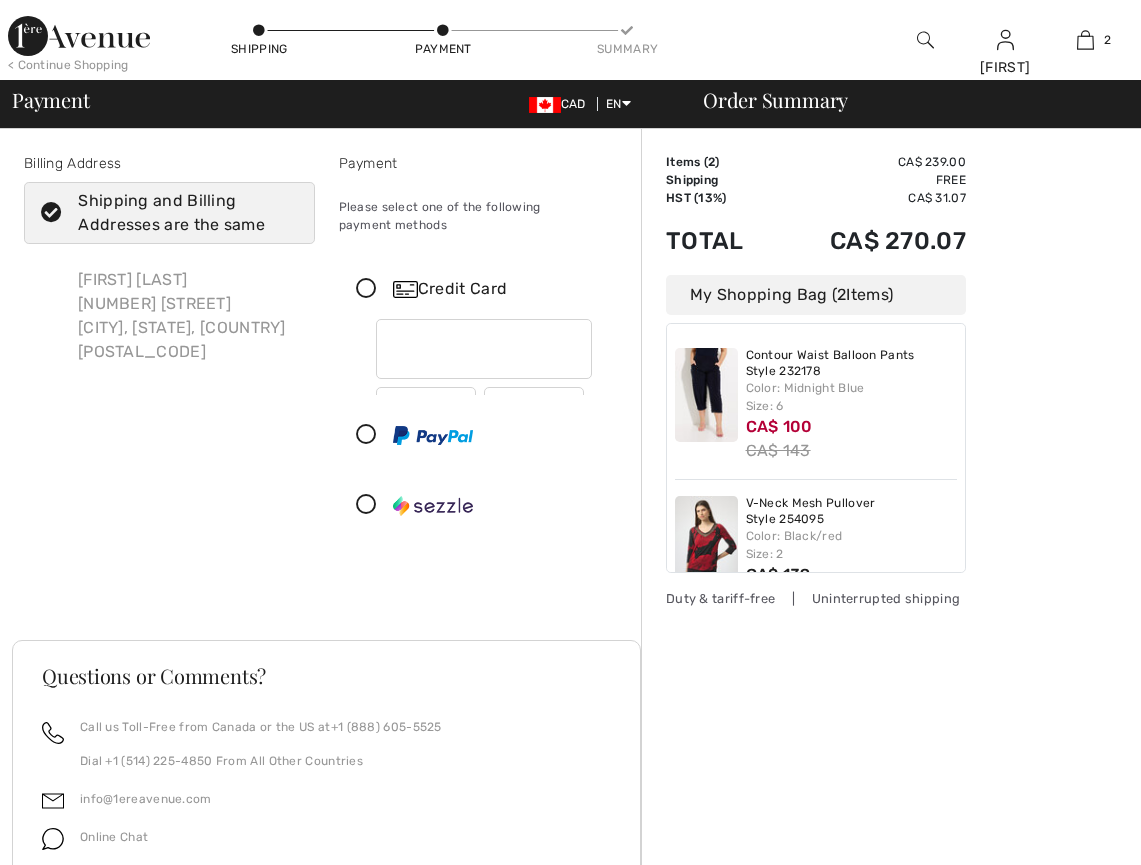 scroll, scrollTop: 0, scrollLeft: 0, axis: both 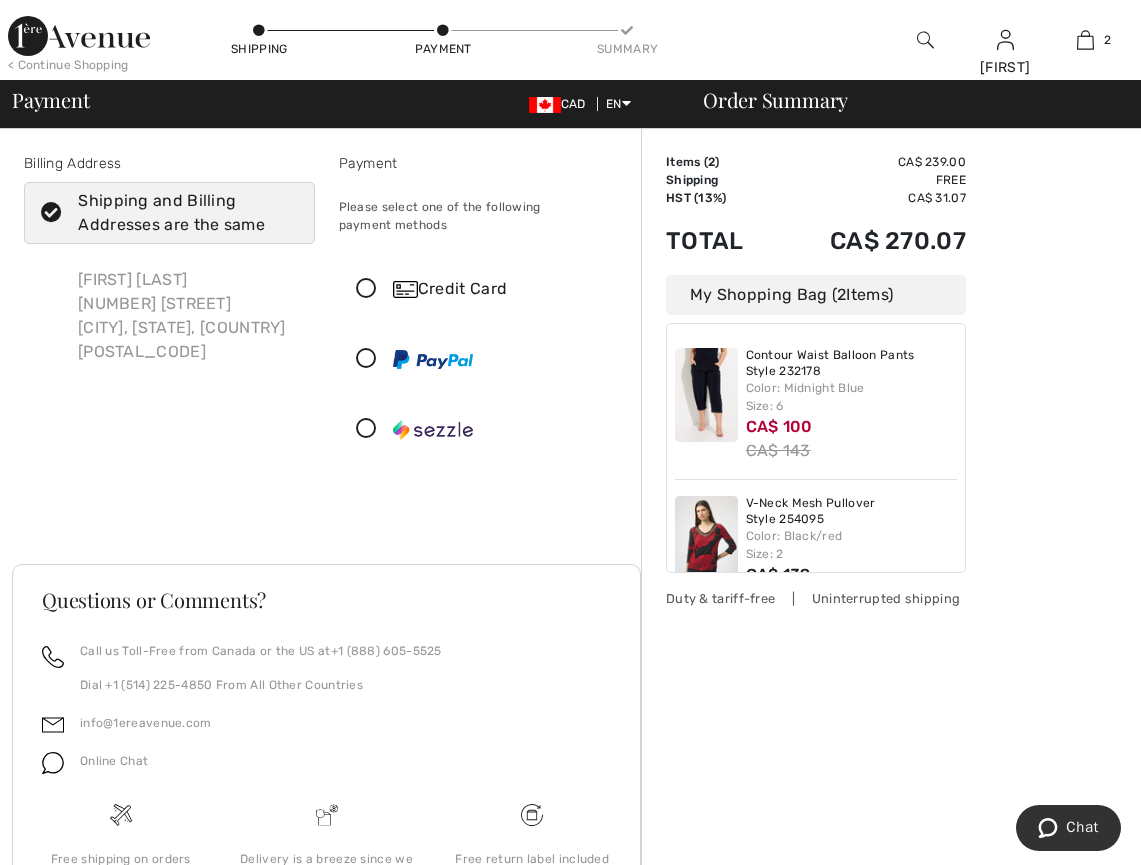 click at bounding box center [366, 289] 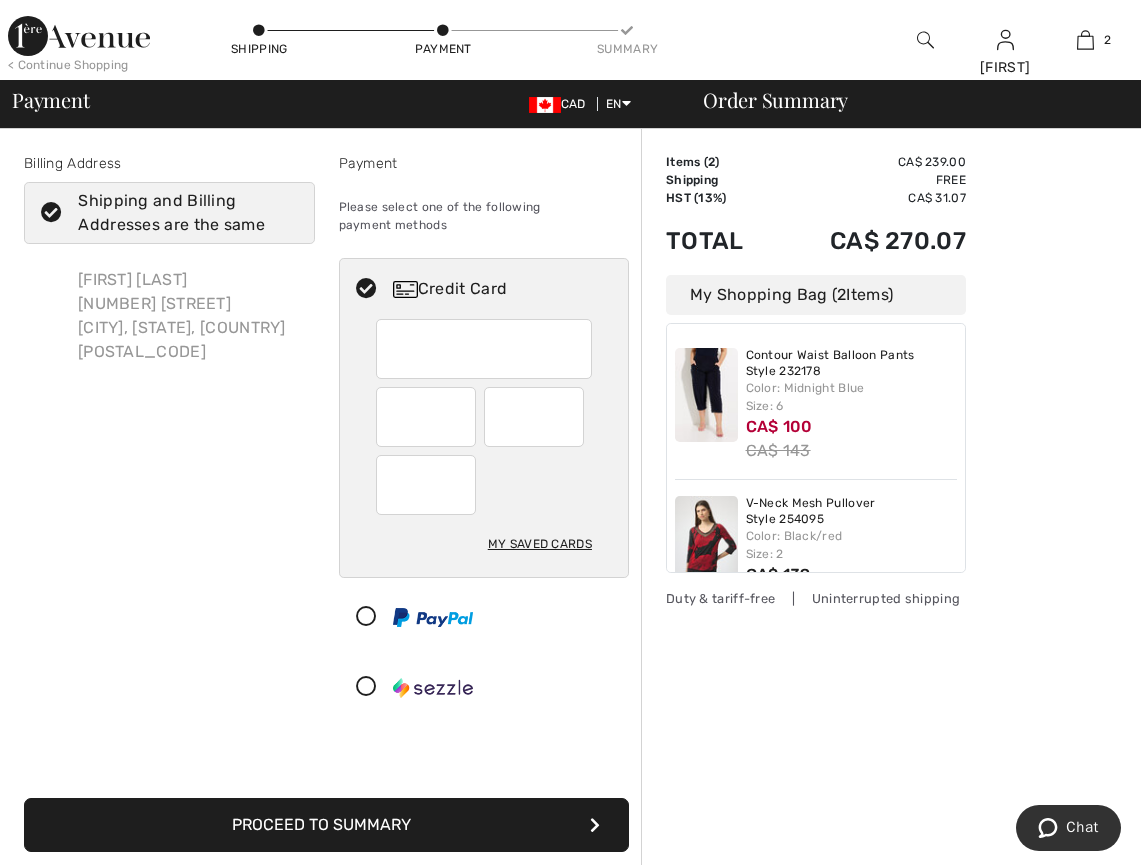 click on "My Saved Cards" at bounding box center (540, 544) 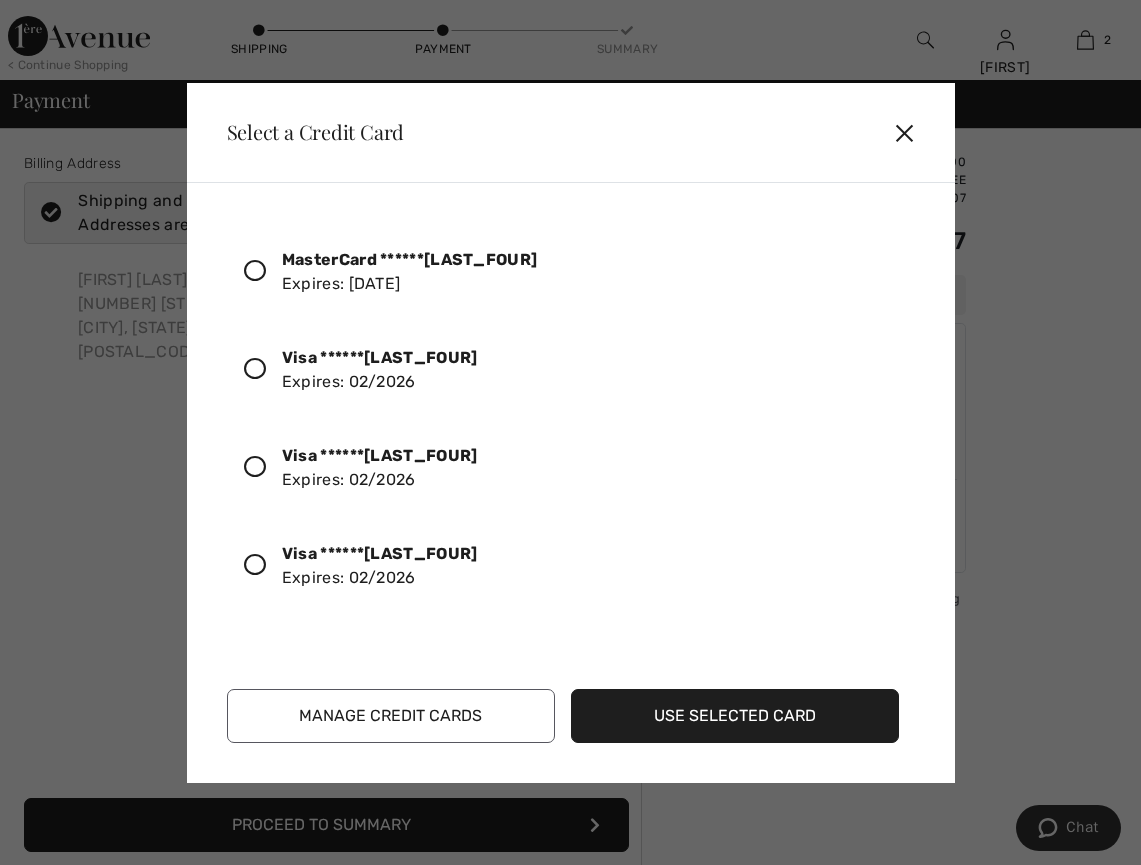 click on "MasterCard ******[LAST_FOUR]" at bounding box center [409, 259] 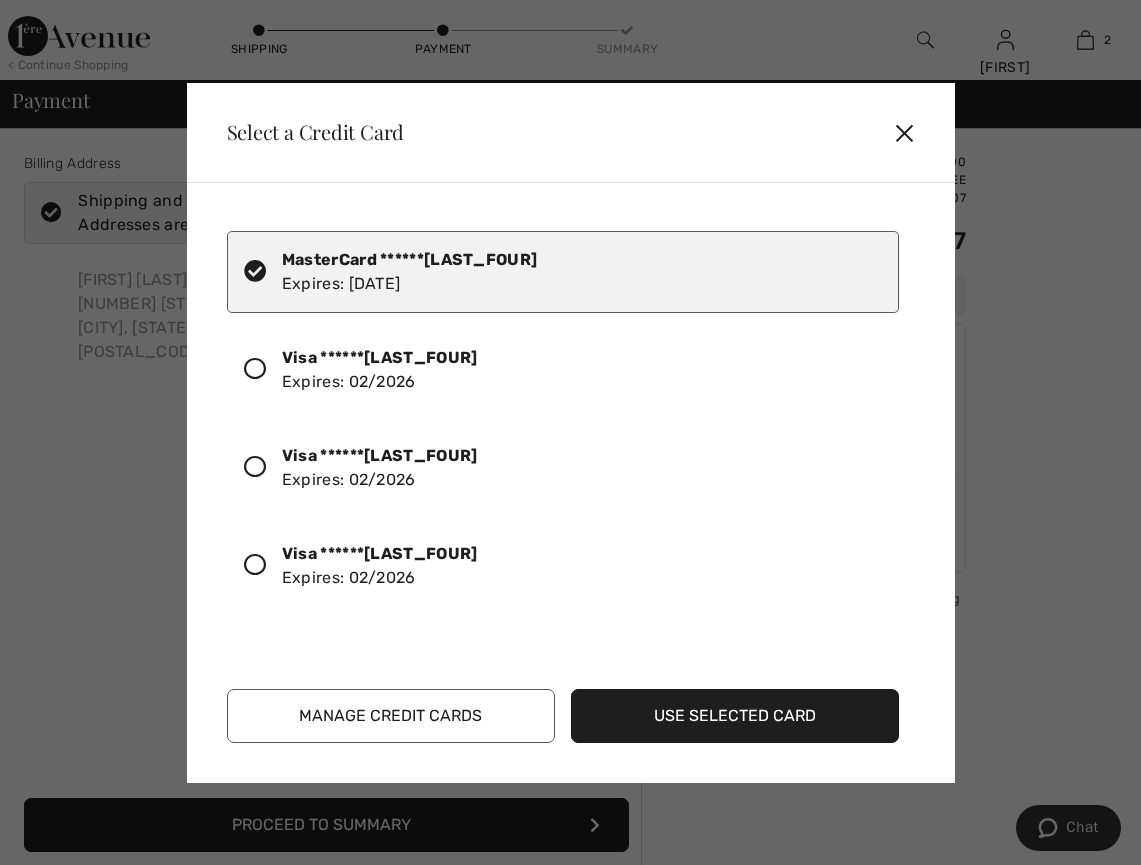 click on "Use Selected Card" at bounding box center (735, 716) 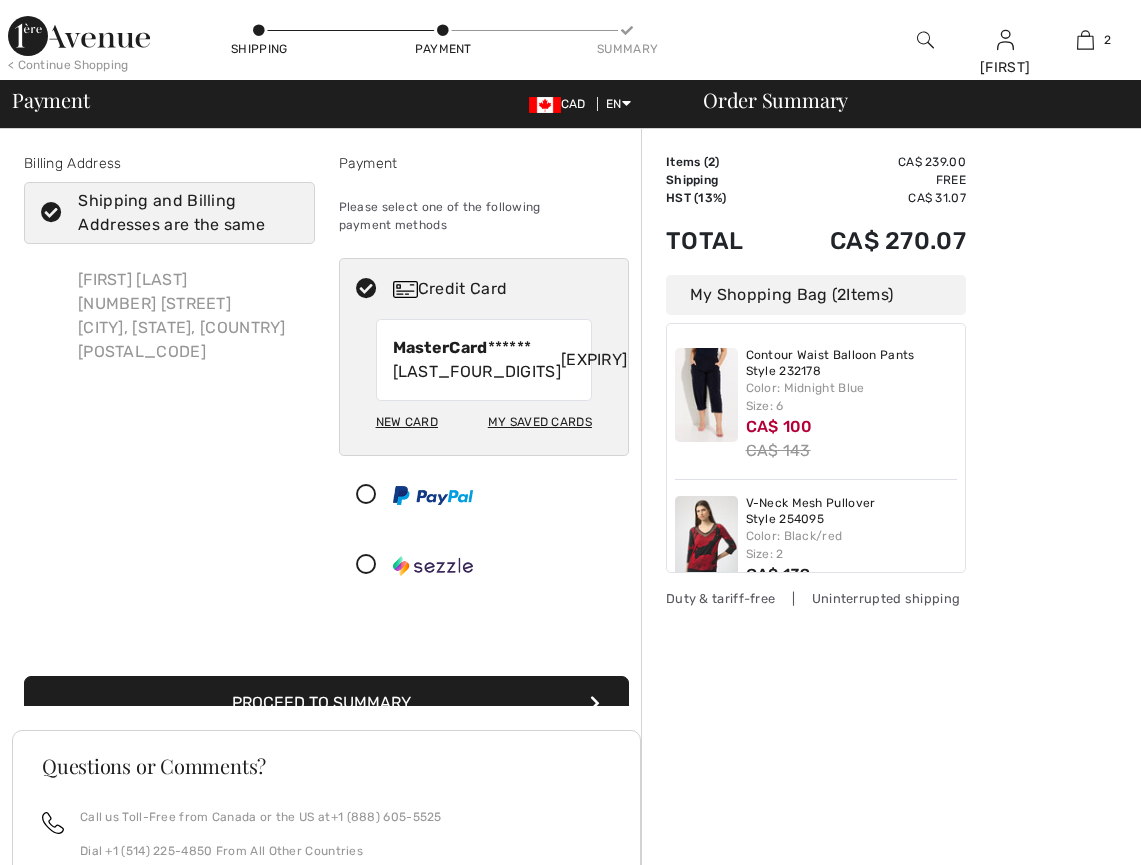 click on "Order Summary			 Details
Items ( 2 )
CA$ 239.00
Promo code CA$ 0.00
Shipping
Free
HST (13%) CA$ 31.07
Tax2 CA$ 0.00
Duties & Taxes CA$ 0.00
Total
CA$ 270.07
My Shopping Bag ( 2  Items)
Contour Waist Balloon Pants Style 232178
Color: Midnight Blue Size: 6
CA$ 100
CA$ 143
V-Neck Mesh Pullover Style 254095
Color: Black/red Size: 2
CA$ 139
Duty & tariff-free      |     Uninterrupted shipping" at bounding box center (891, 649) 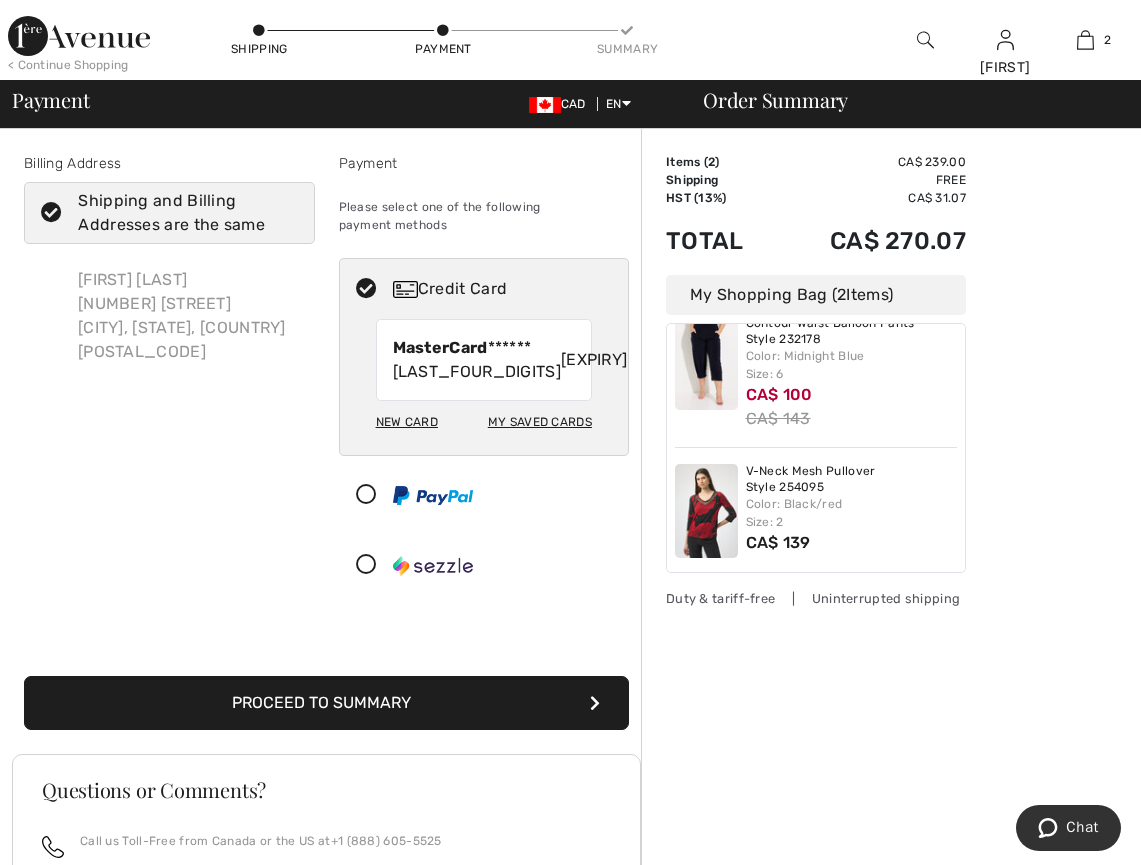 scroll, scrollTop: 40, scrollLeft: 0, axis: vertical 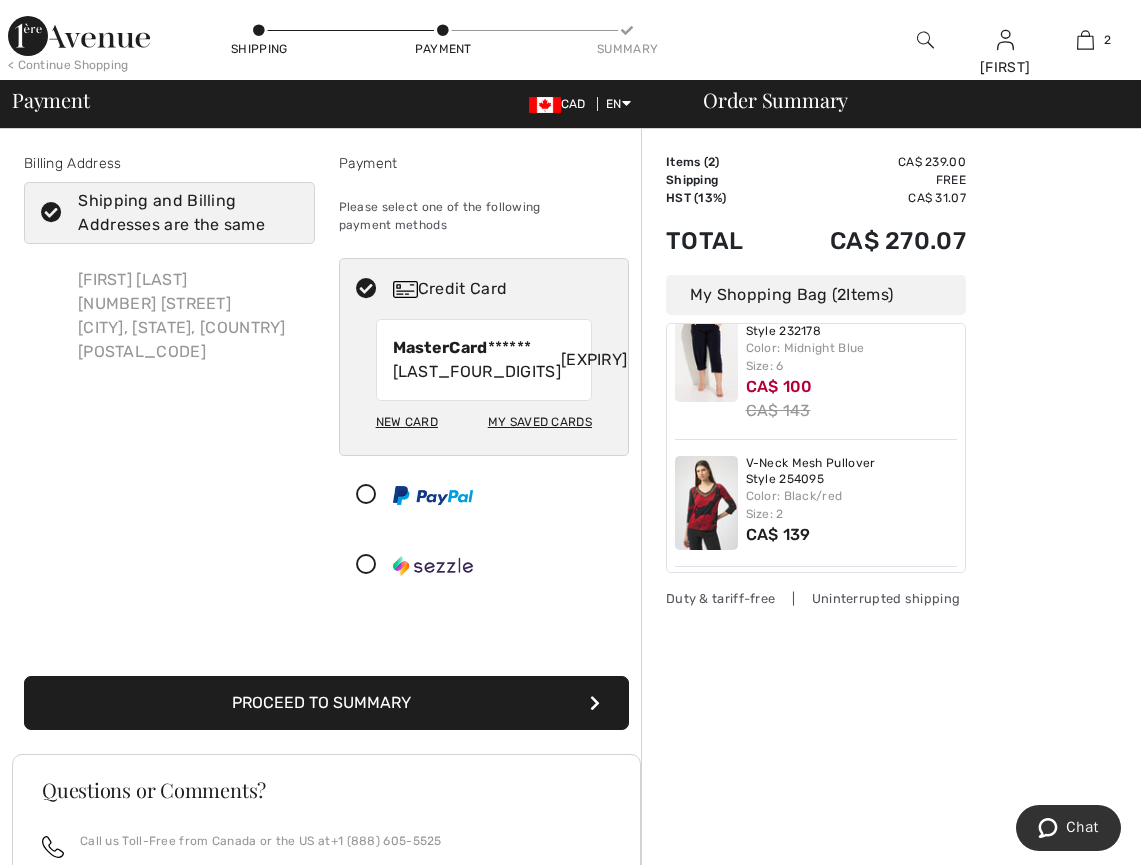 click on "Proceed to Summary" at bounding box center [326, 703] 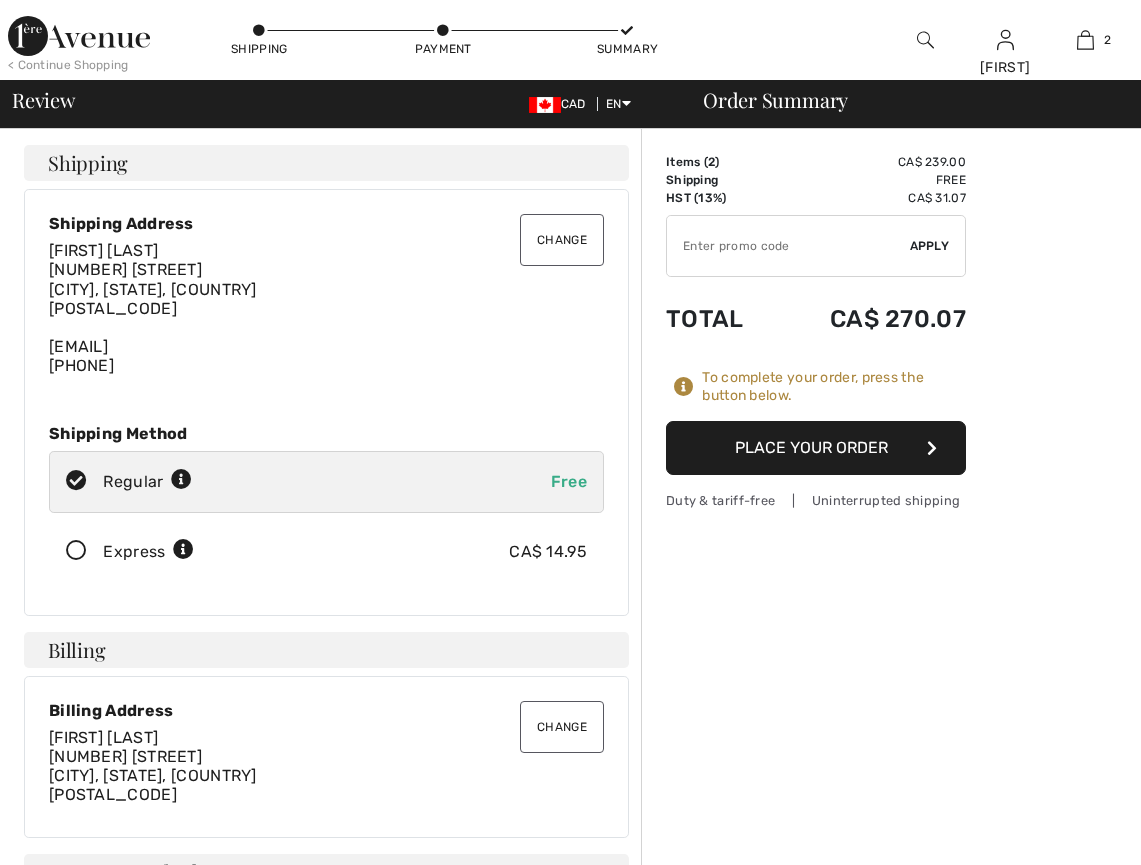 scroll, scrollTop: 0, scrollLeft: 0, axis: both 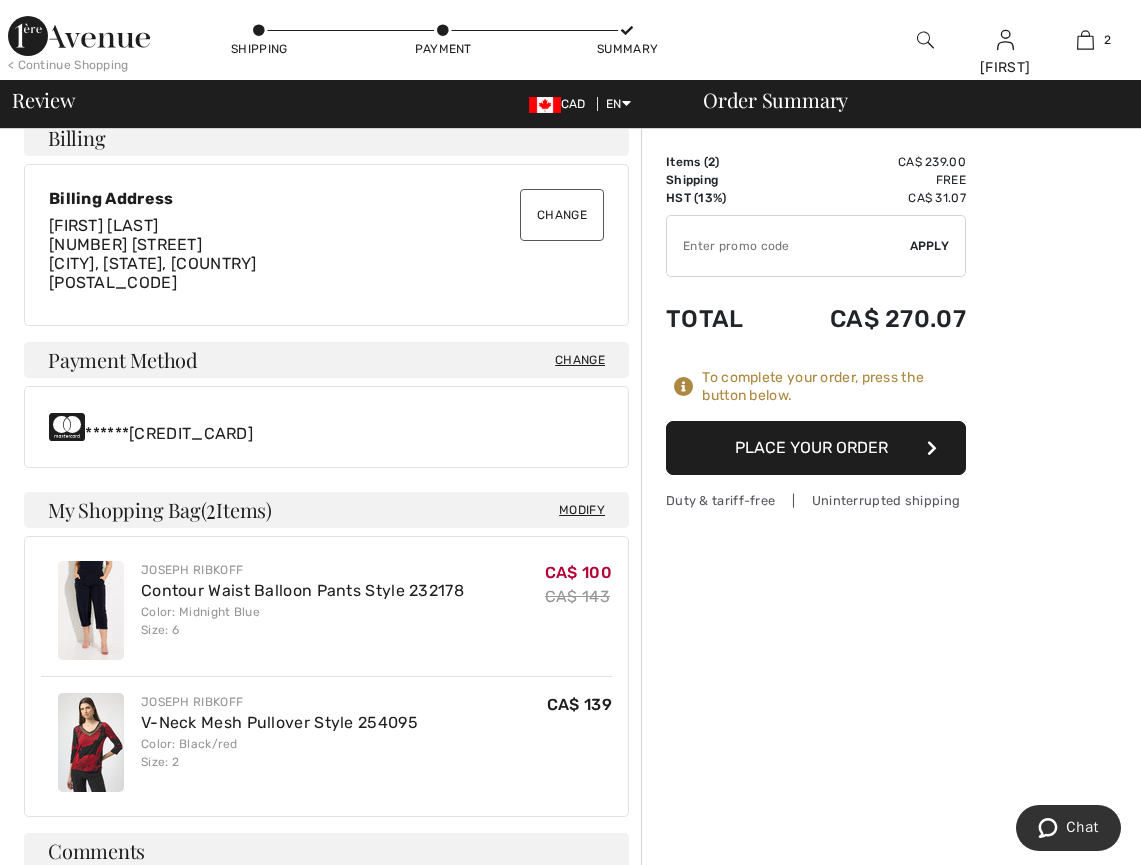 click on "Place Your Order" at bounding box center [816, 448] 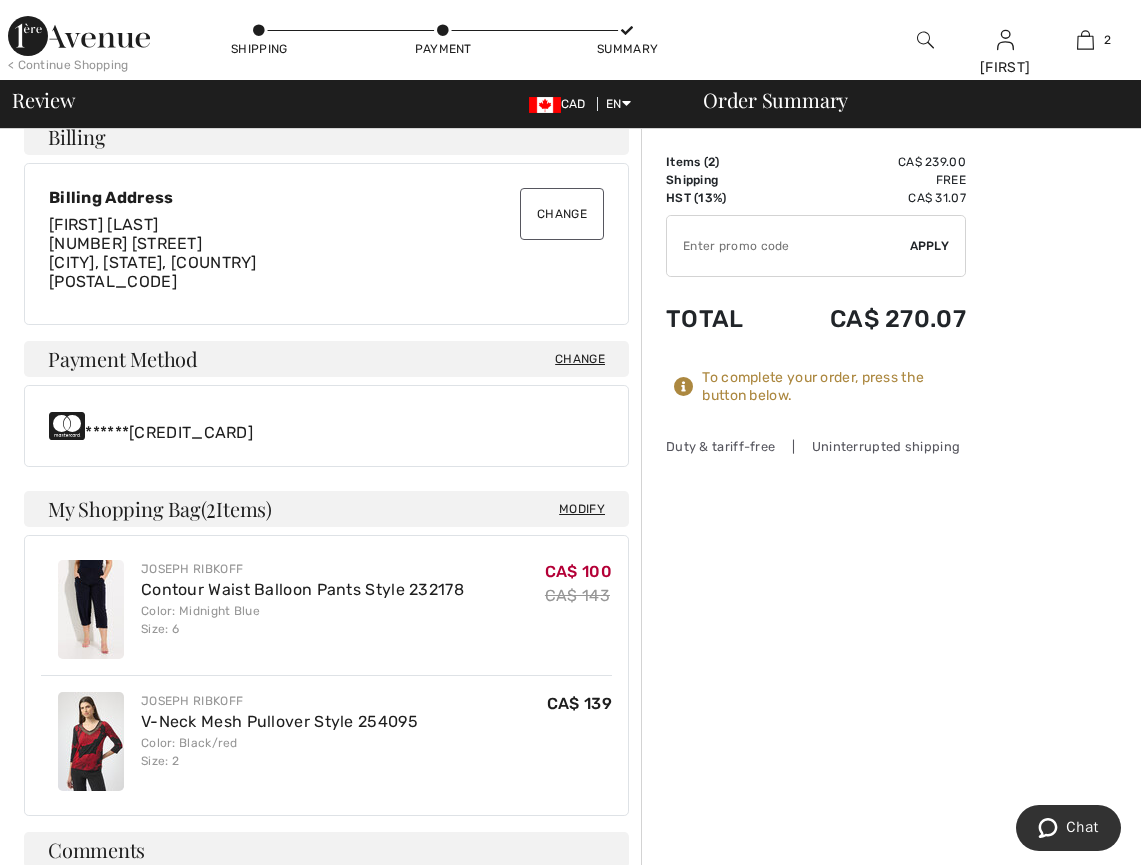 scroll, scrollTop: 517, scrollLeft: 0, axis: vertical 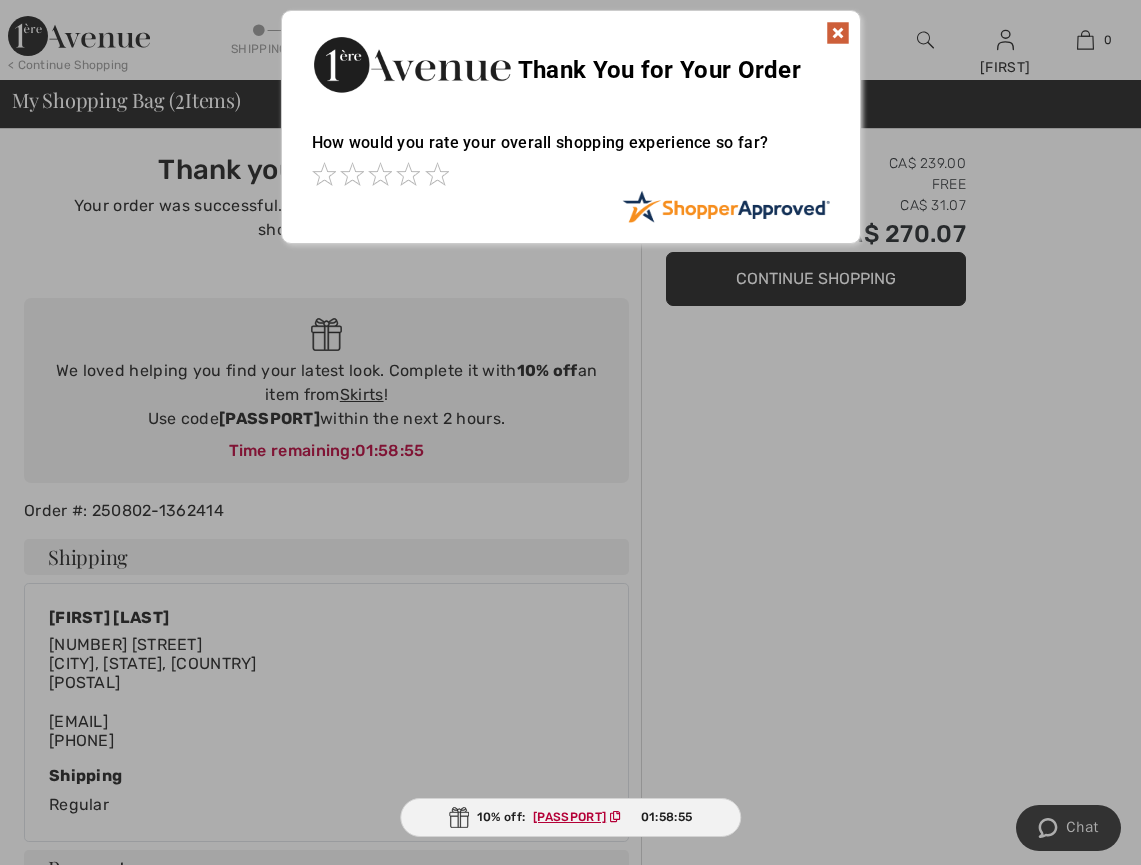 click at bounding box center (838, 33) 